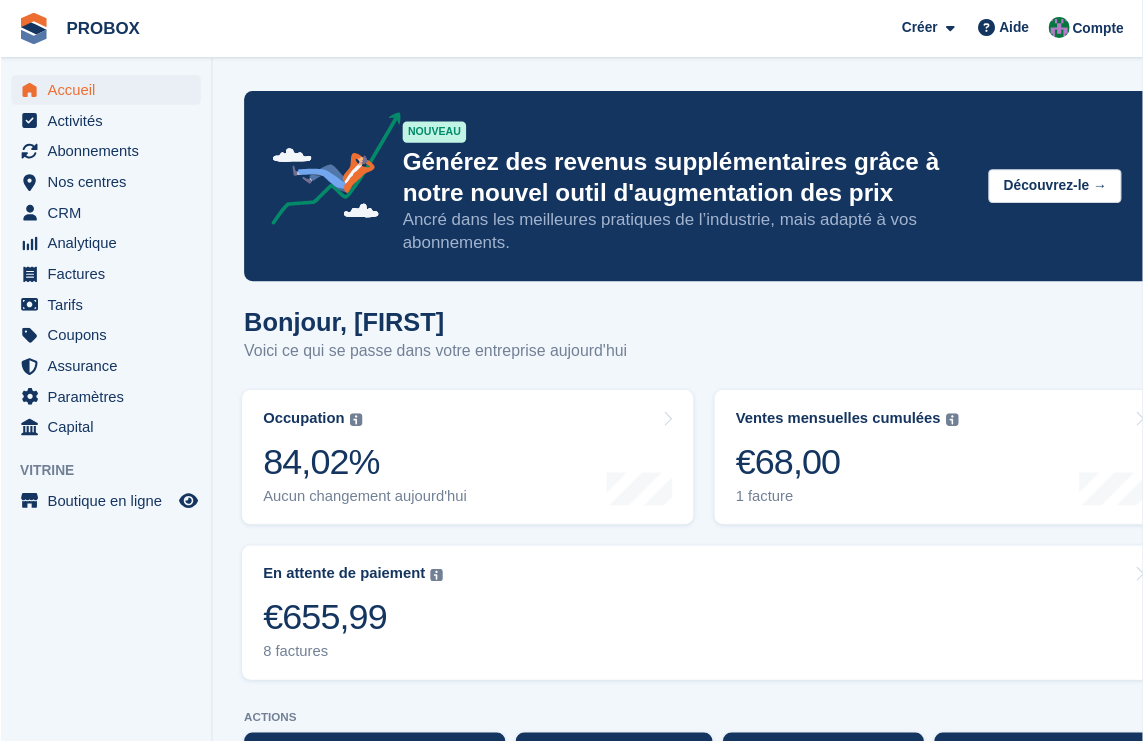 scroll, scrollTop: 6, scrollLeft: 0, axis: vertical 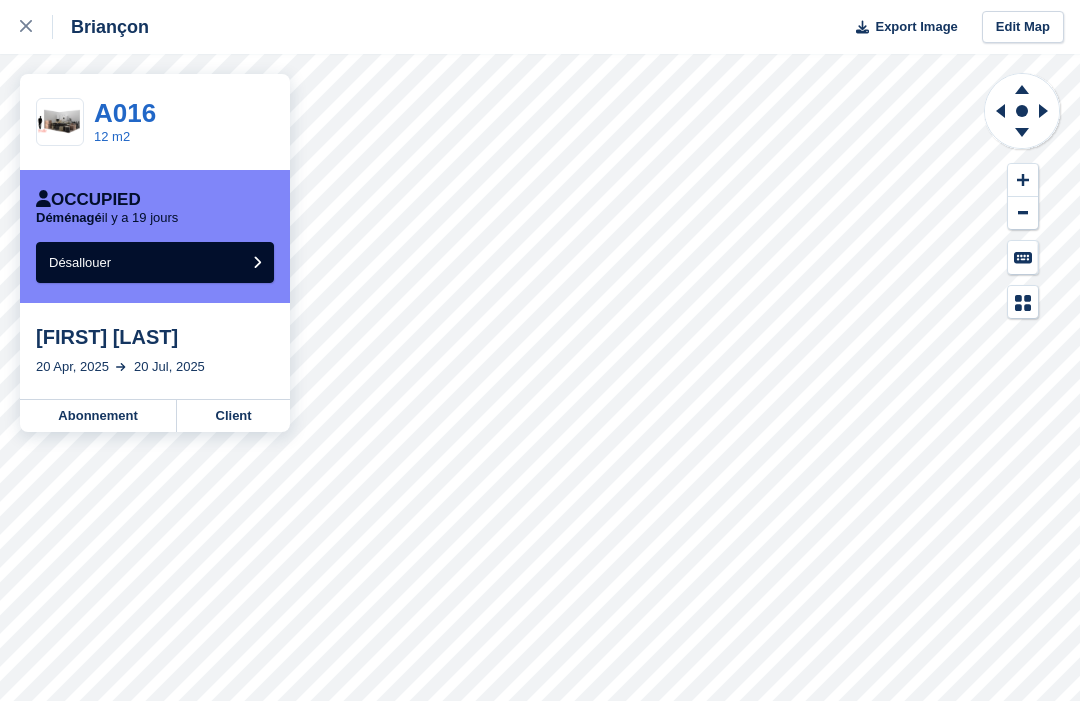 click on "A016" at bounding box center (125, 113) 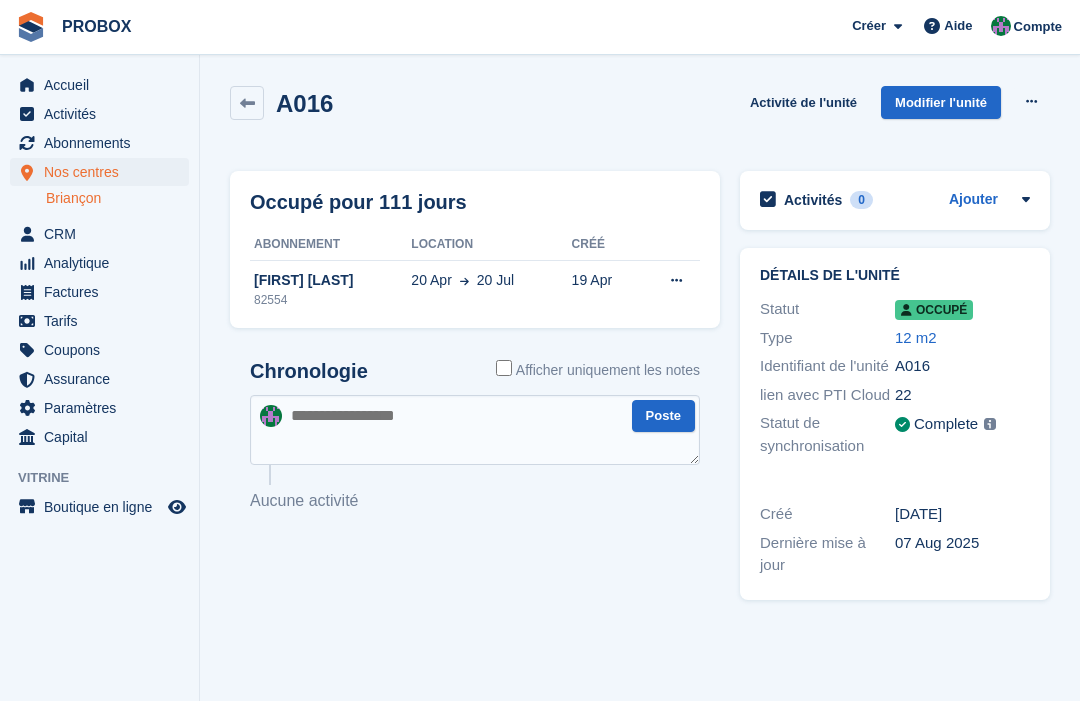 scroll, scrollTop: 0, scrollLeft: 0, axis: both 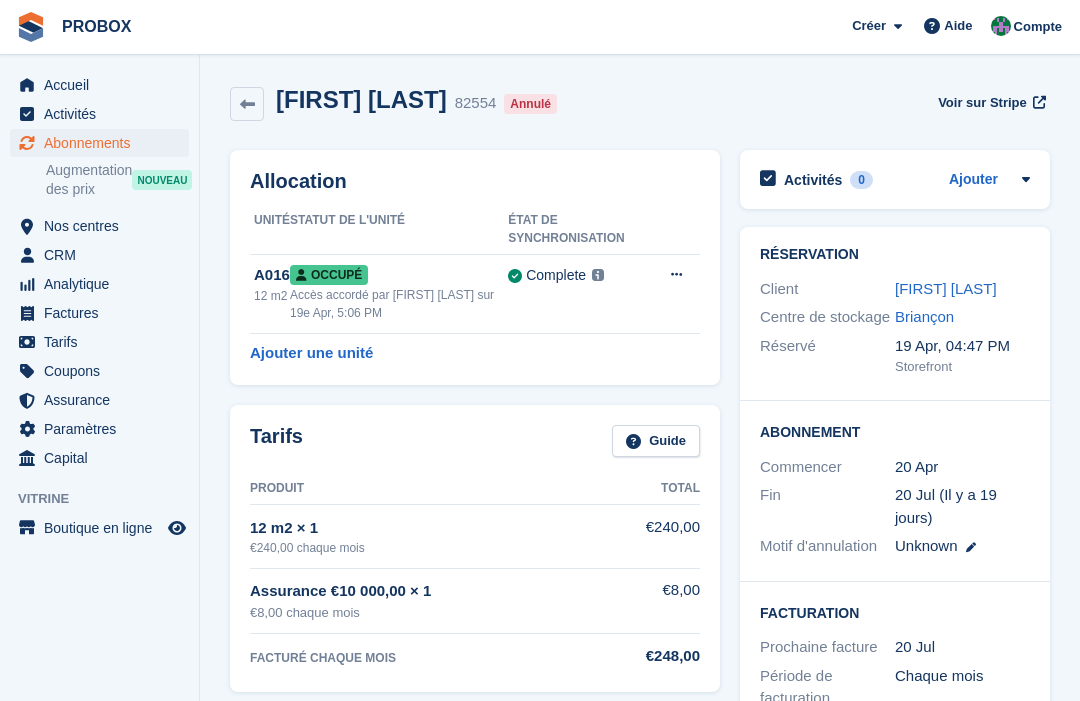 click on "[FIRST] [LAST]" at bounding box center (946, 288) 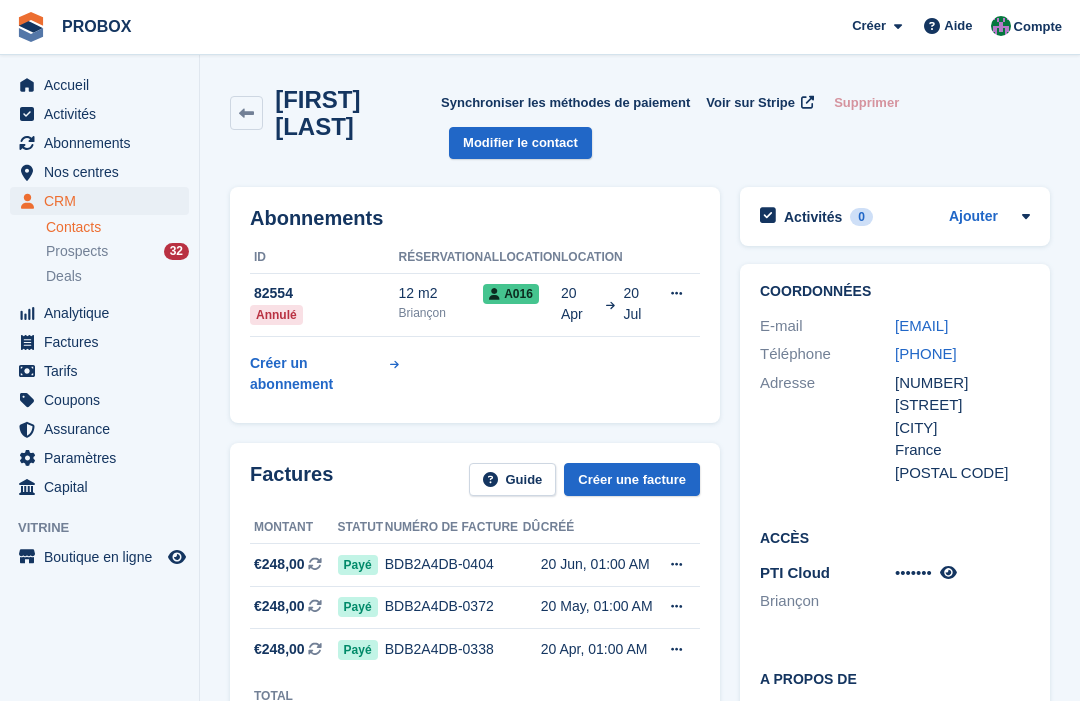 click on "Accueil" at bounding box center [104, 85] 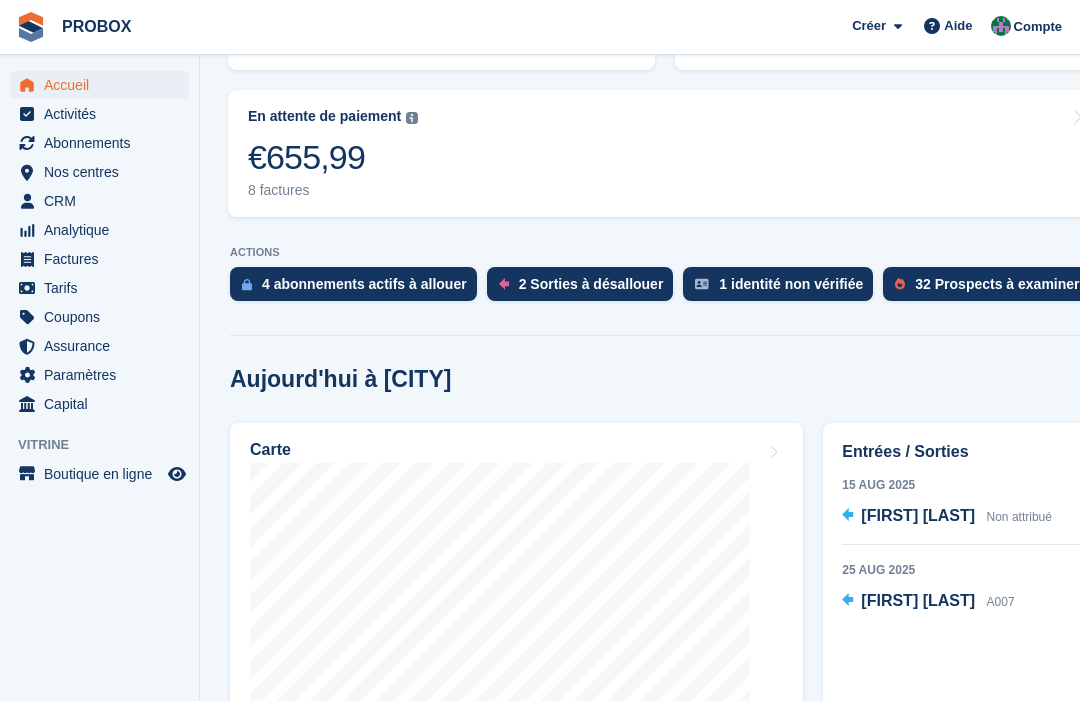 scroll, scrollTop: 452, scrollLeft: 0, axis: vertical 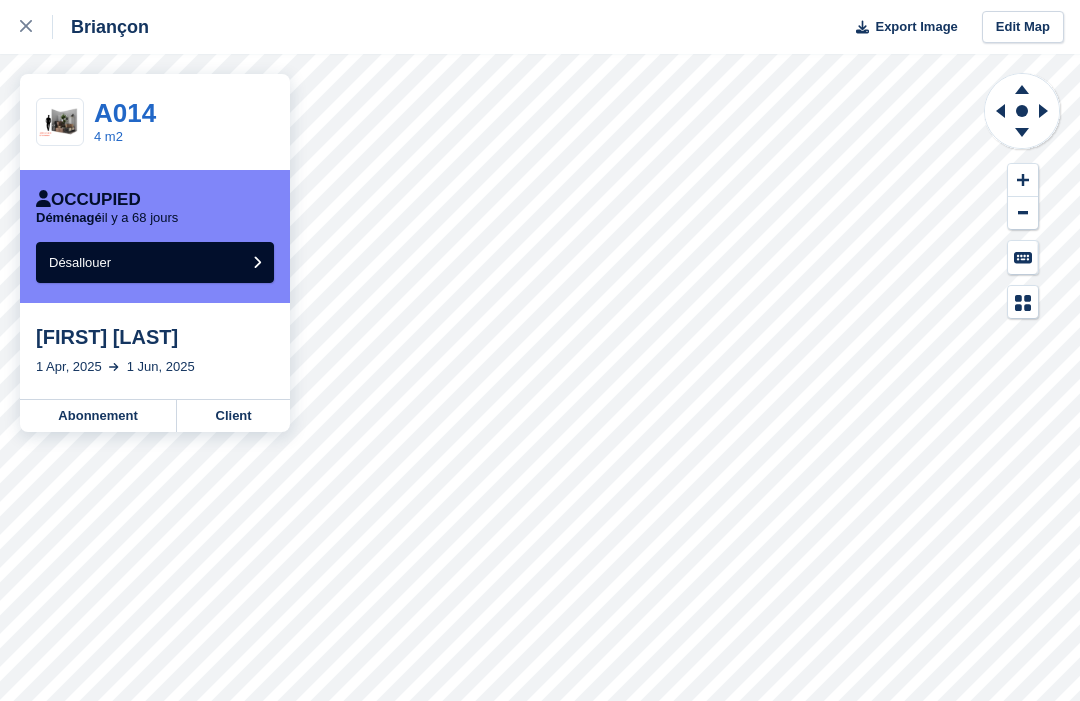 click on "4  m2" at bounding box center (108, 136) 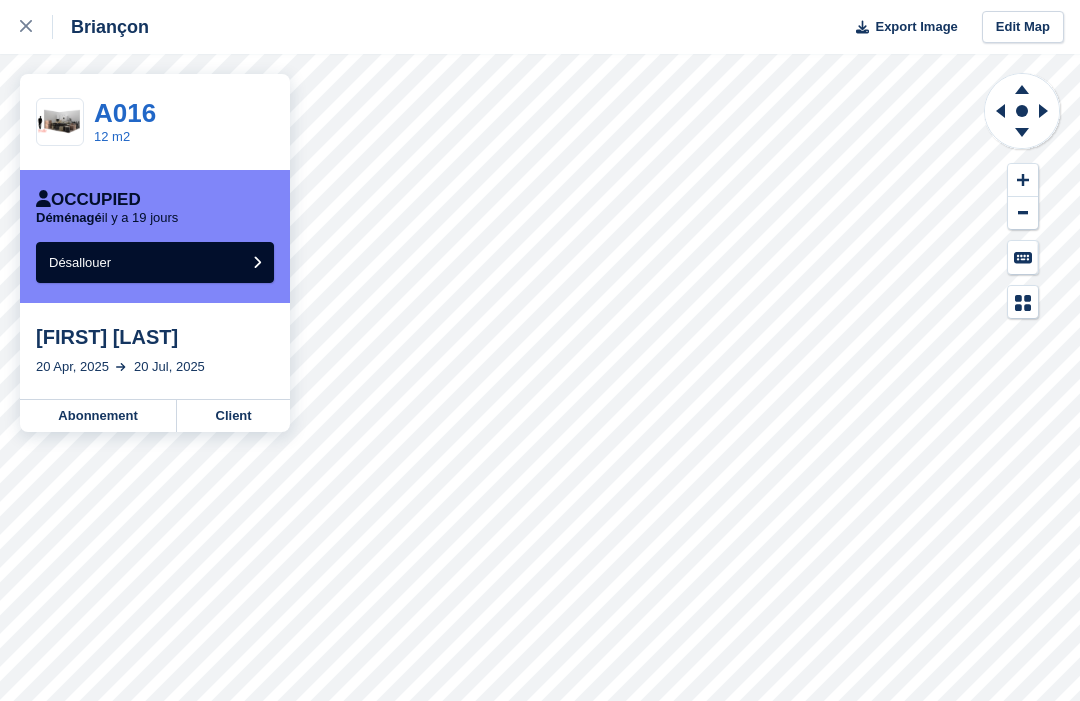 click on "20 Jul, 2025" at bounding box center [169, 367] 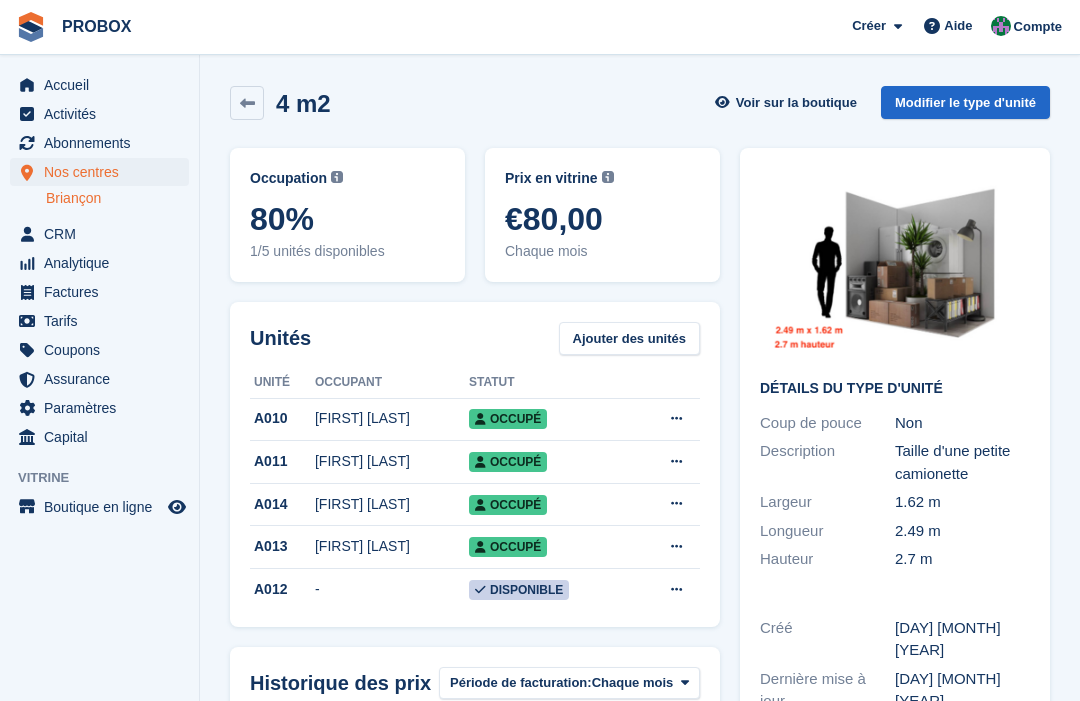 scroll, scrollTop: 0, scrollLeft: 0, axis: both 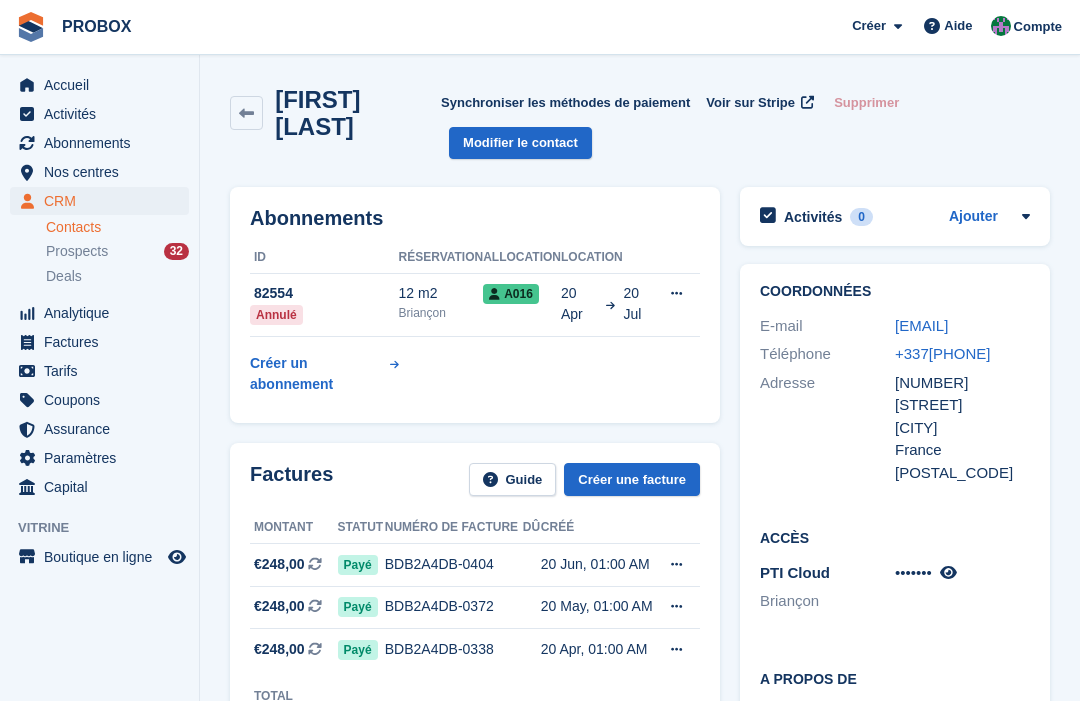 click at bounding box center [676, 293] 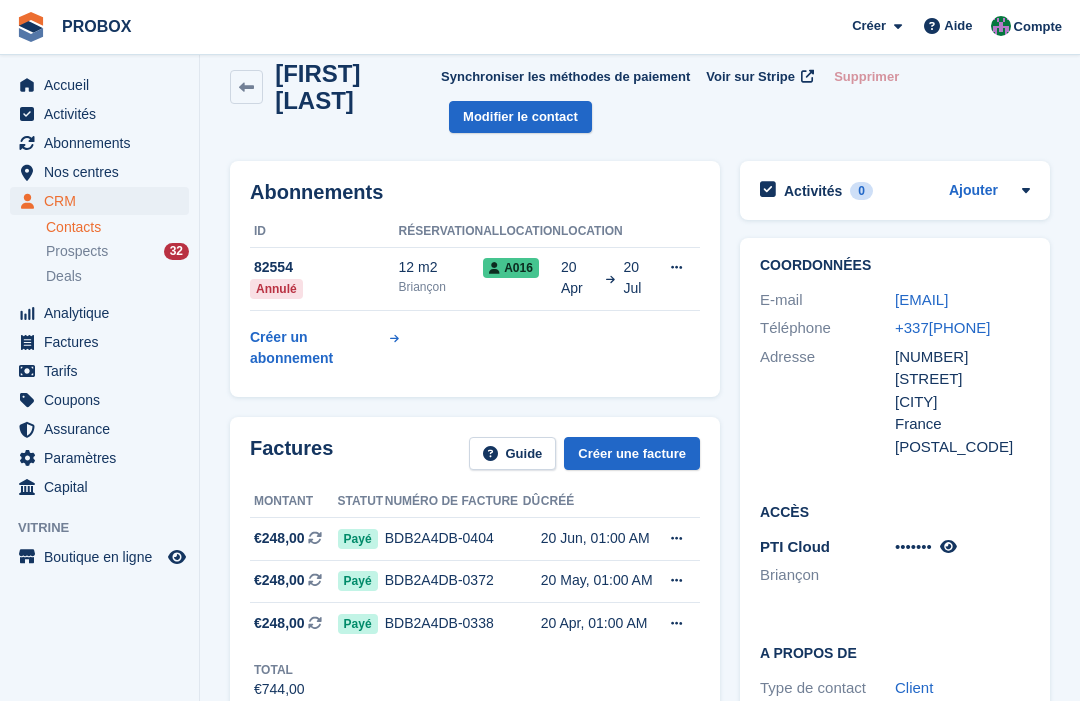 scroll, scrollTop: 0, scrollLeft: 0, axis: both 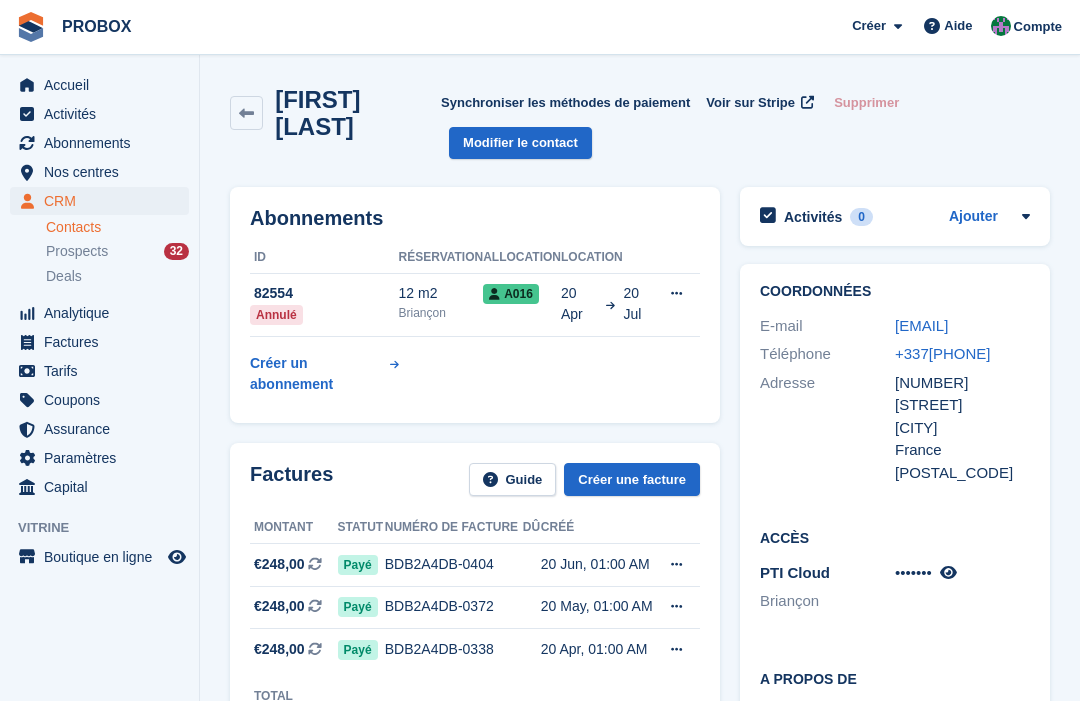 click on "Accueil" at bounding box center [104, 85] 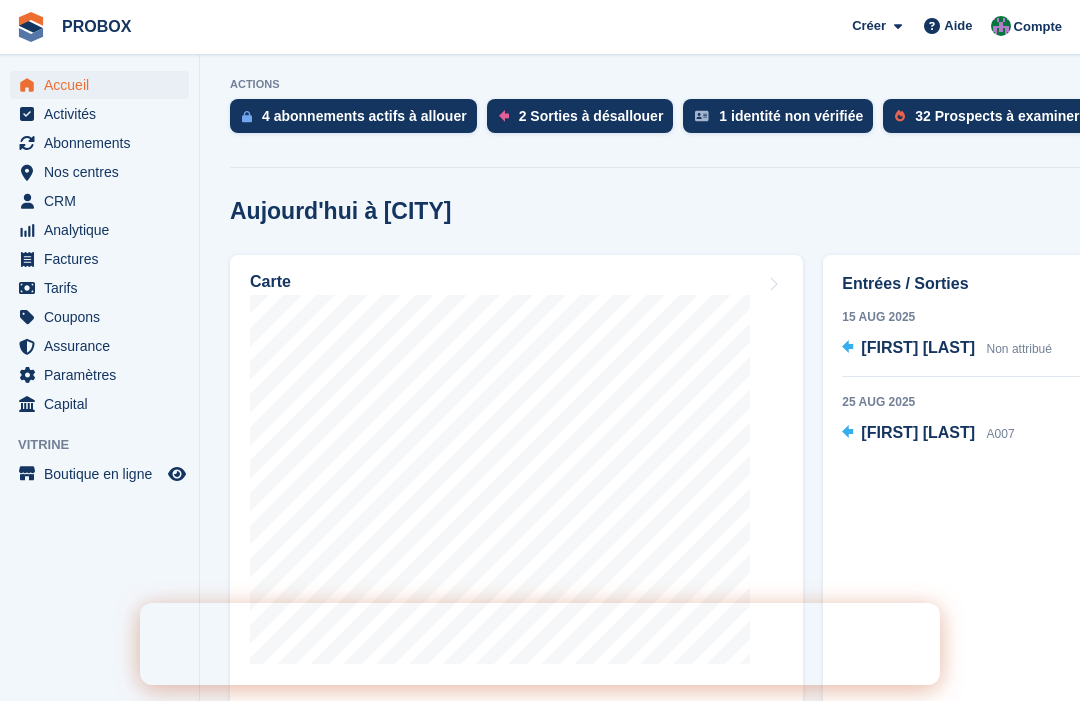 scroll, scrollTop: 600, scrollLeft: 0, axis: vertical 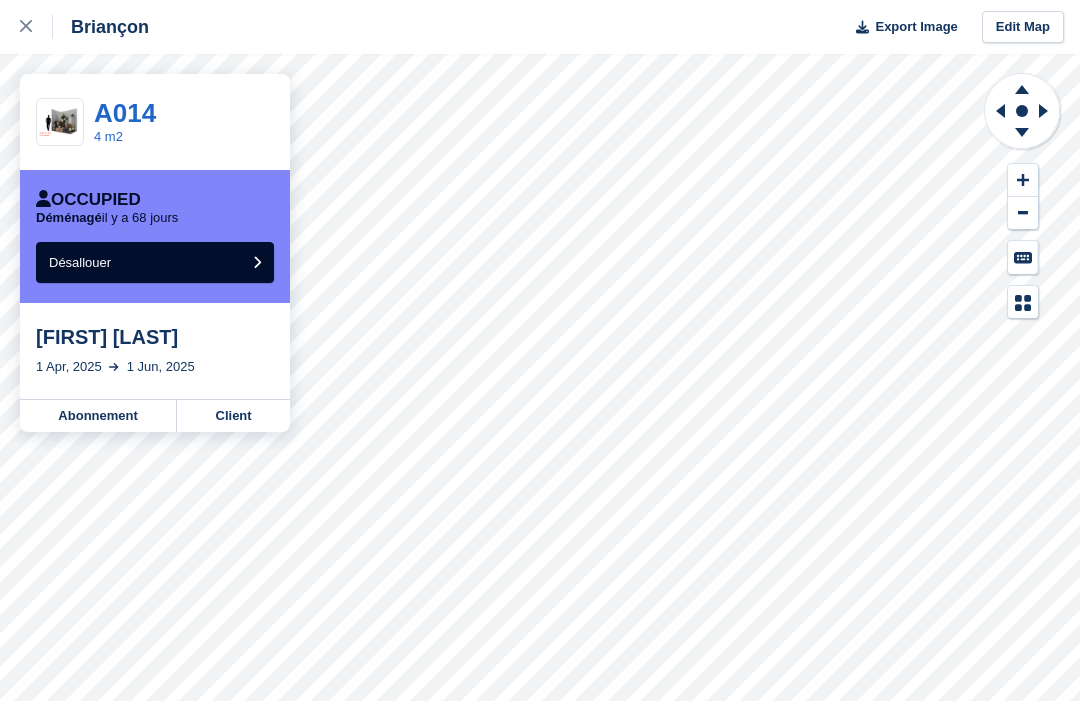 click on "Déménagé  il y a 68 jours" at bounding box center (107, 218) 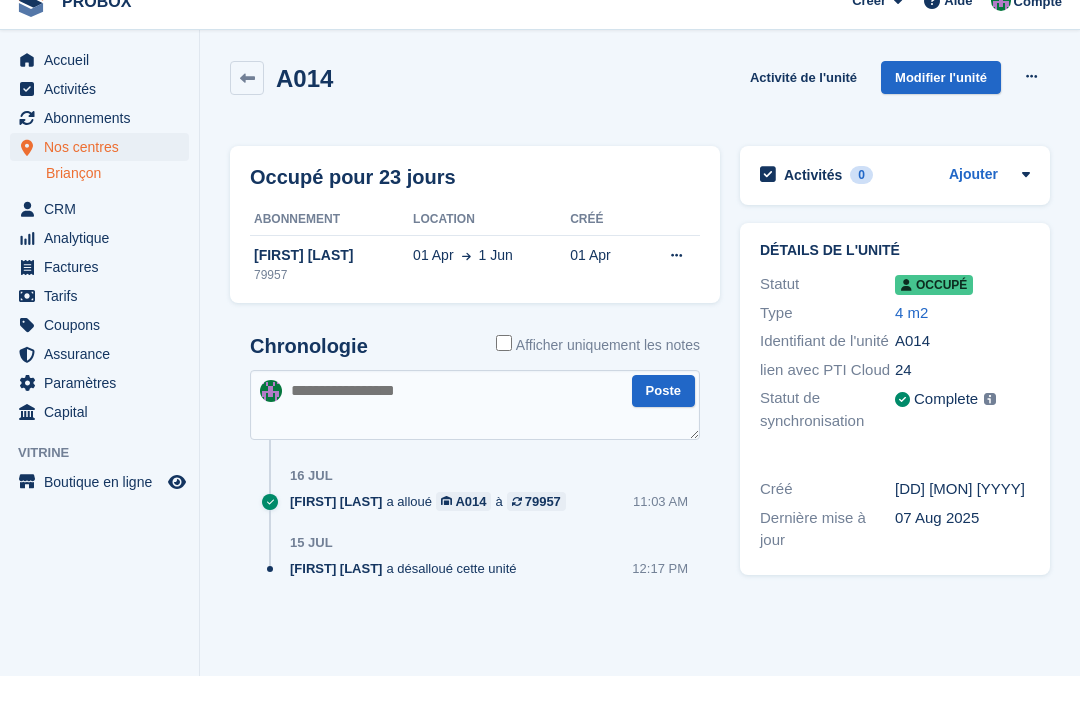 scroll, scrollTop: 67, scrollLeft: 0, axis: vertical 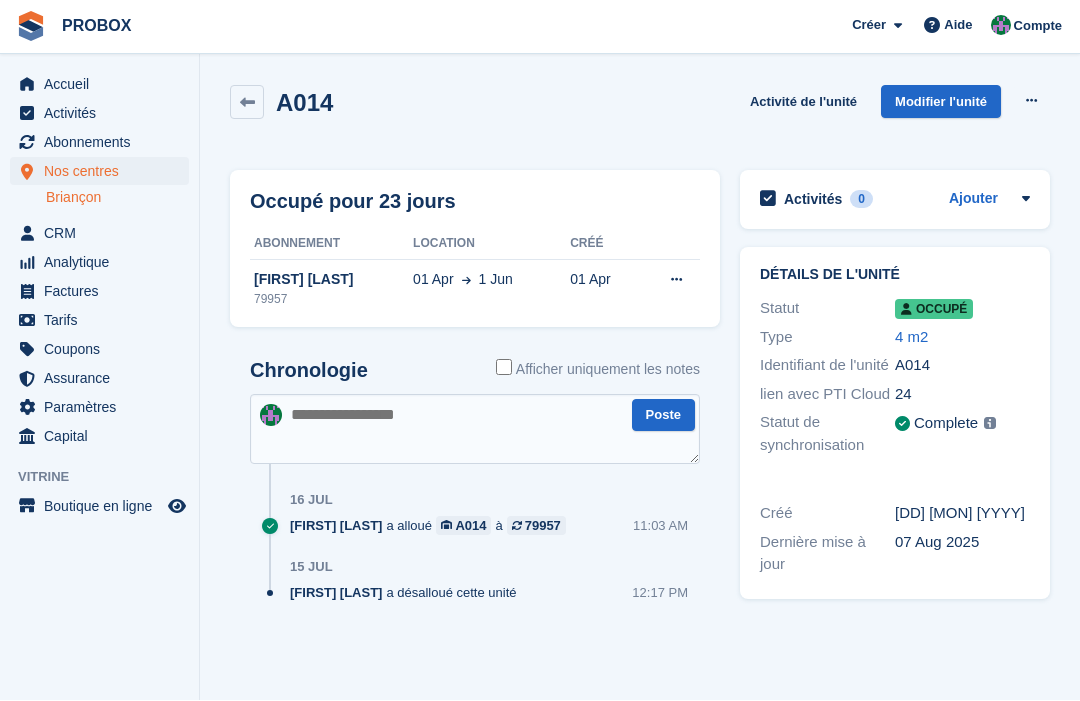 click on "A014
Activité de l'unité
Modifier l'unité
Sur-verrouillage
Désallouer
Occupé pour 23 jours
Abonnement
Location
Créé
[FIRST] [LAST]
79957
01 Apr
1 Jun
01 Apr
Désallouer" at bounding box center (640, 350) 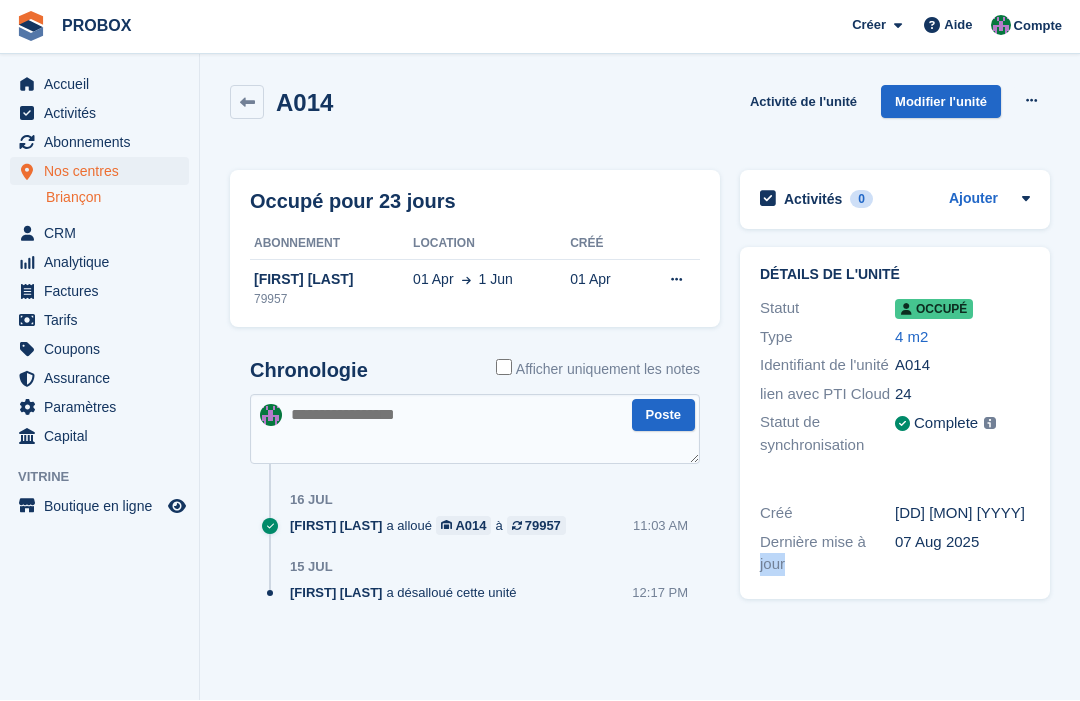 click on "A014
Activité de l'unité
Modifier l'unité
Sur-verrouillage
Désallouer
Occupé pour 23 jours
Abonnement
Location
Créé
[FIRST] [LAST]
79957
01 Apr
1 Jun
01 Apr
Désallouer" at bounding box center [640, 350] 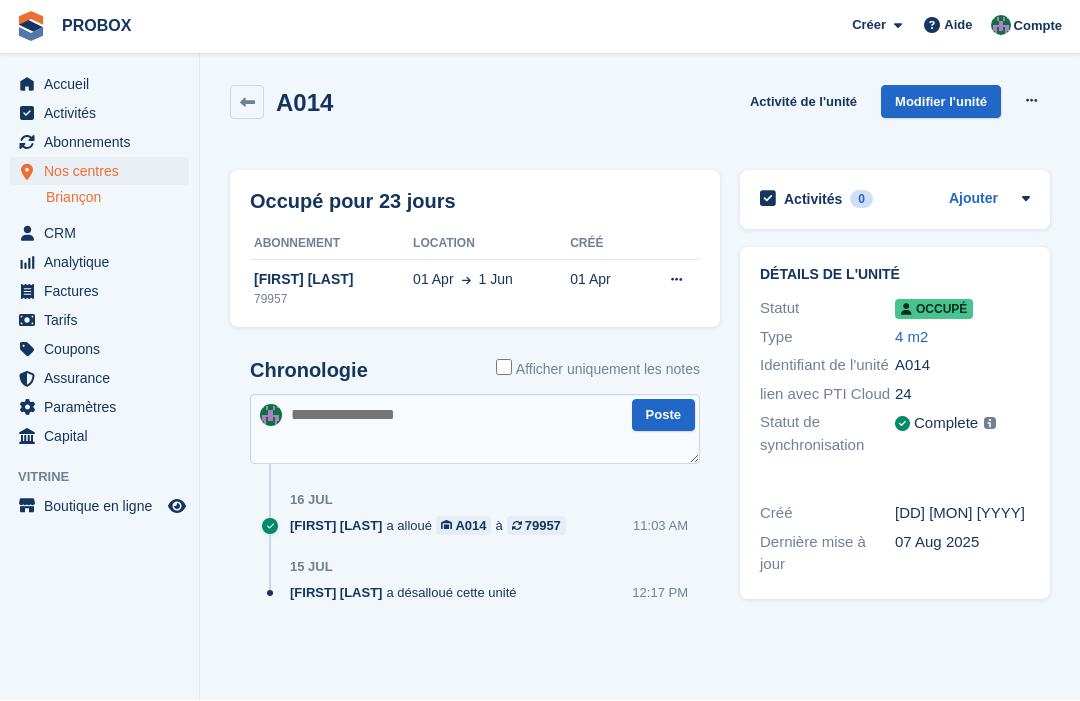 click on "[FIRST] [LAST]" at bounding box center [331, 280] 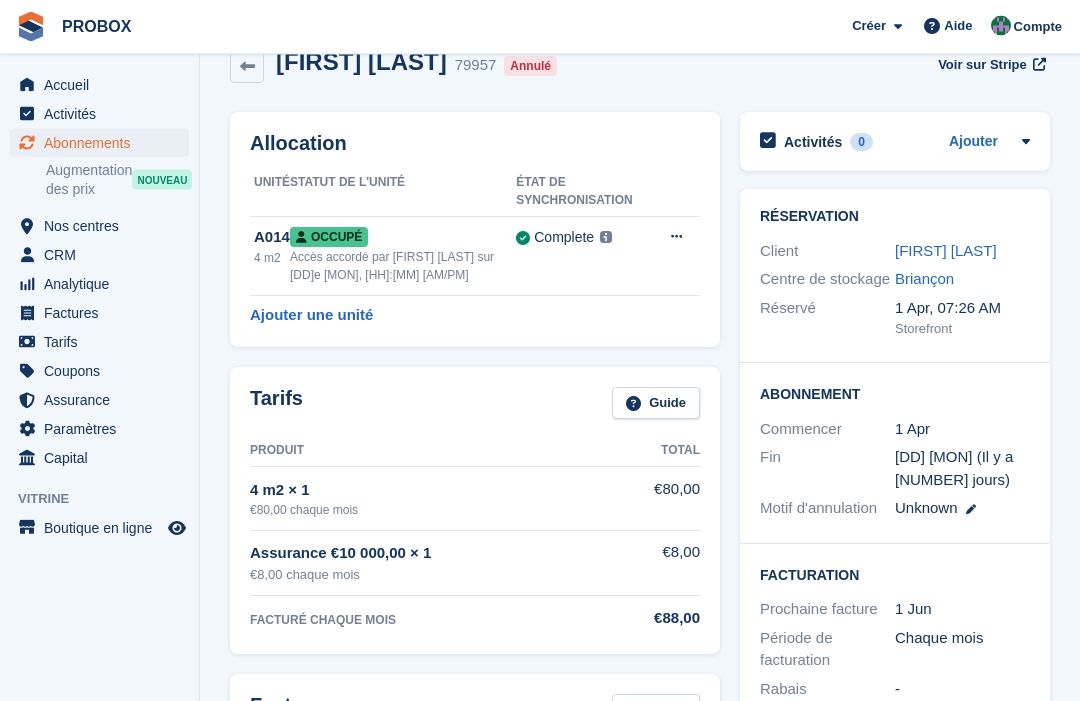 scroll, scrollTop: 0, scrollLeft: 0, axis: both 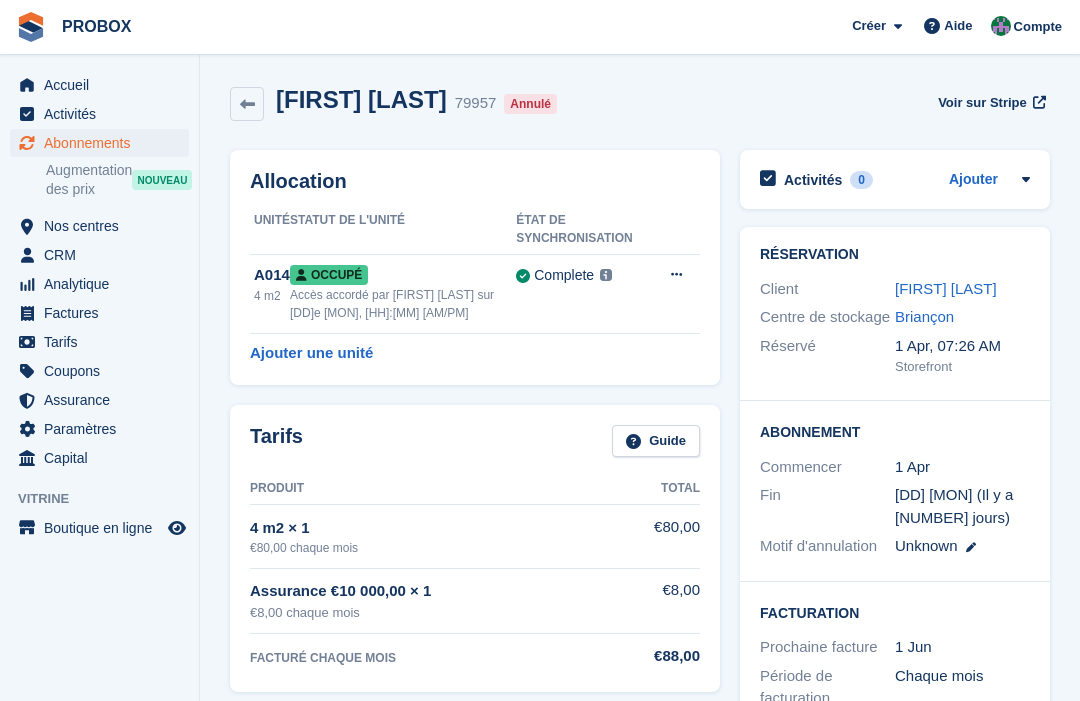 click on "Abonnements" at bounding box center [104, 143] 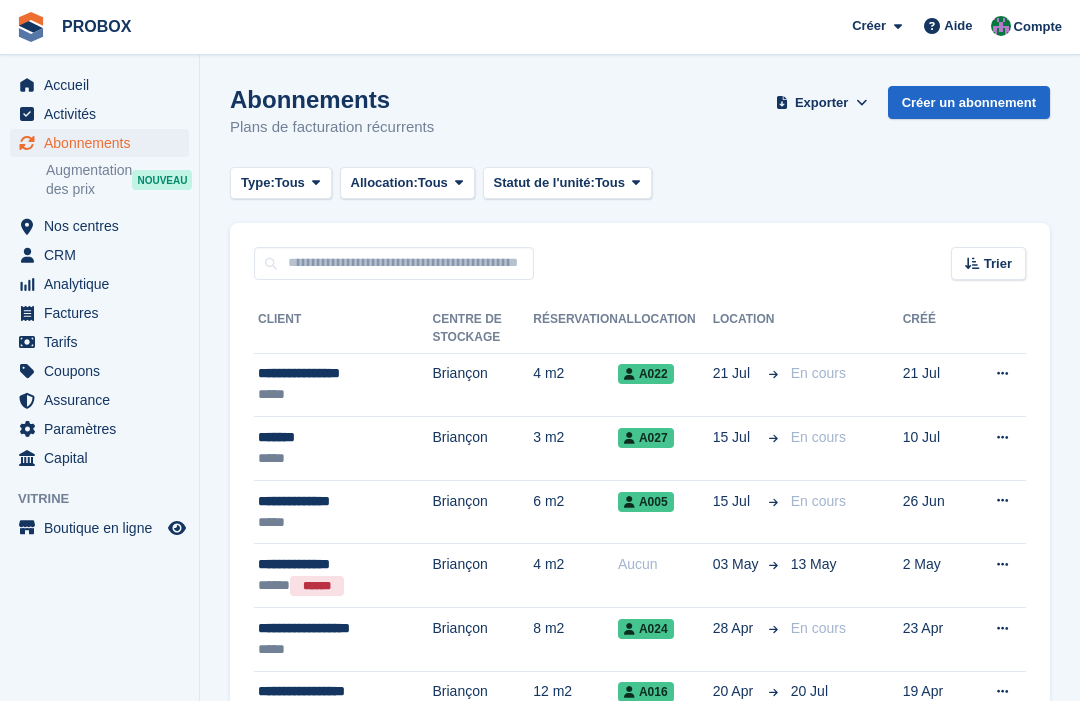 click on "Accueil" at bounding box center [104, 85] 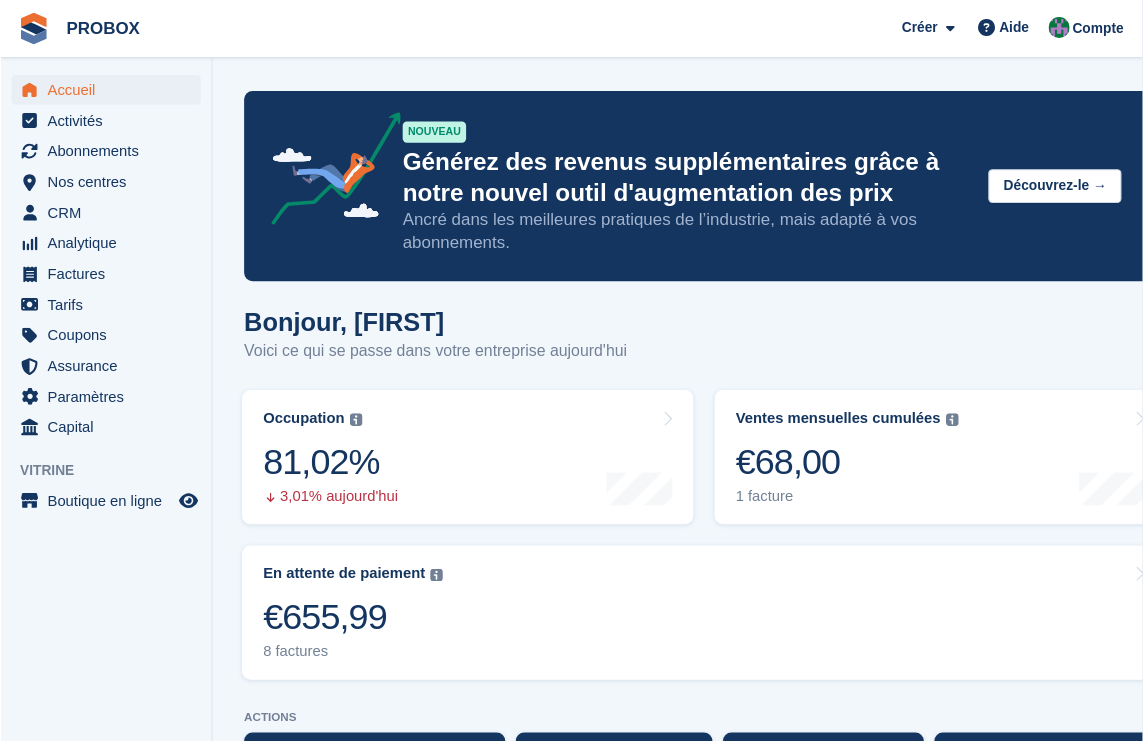 scroll, scrollTop: 6, scrollLeft: 0, axis: vertical 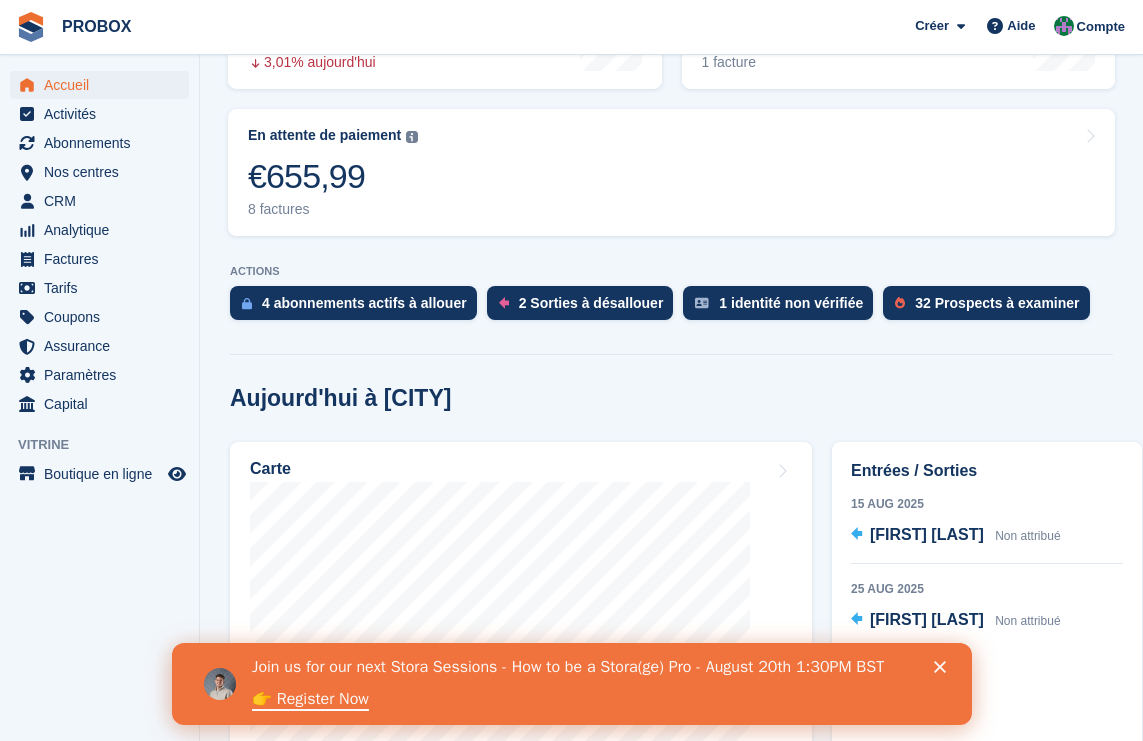 click on "4
abonnements actifs à allouer" at bounding box center [364, 303] 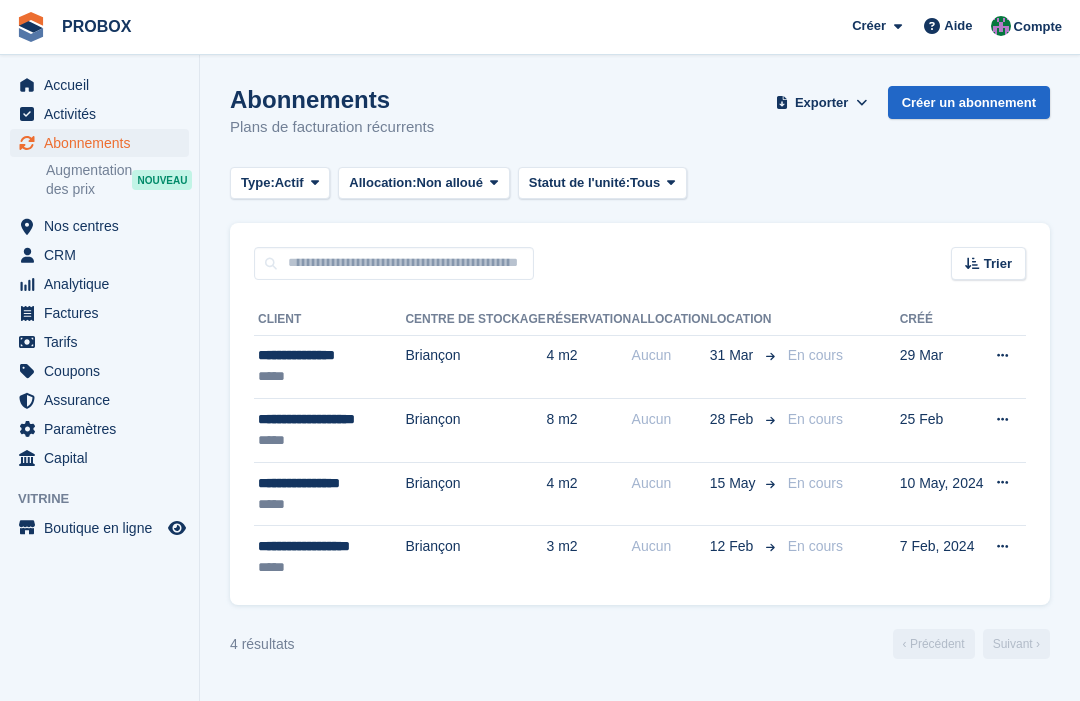scroll, scrollTop: 0, scrollLeft: 0, axis: both 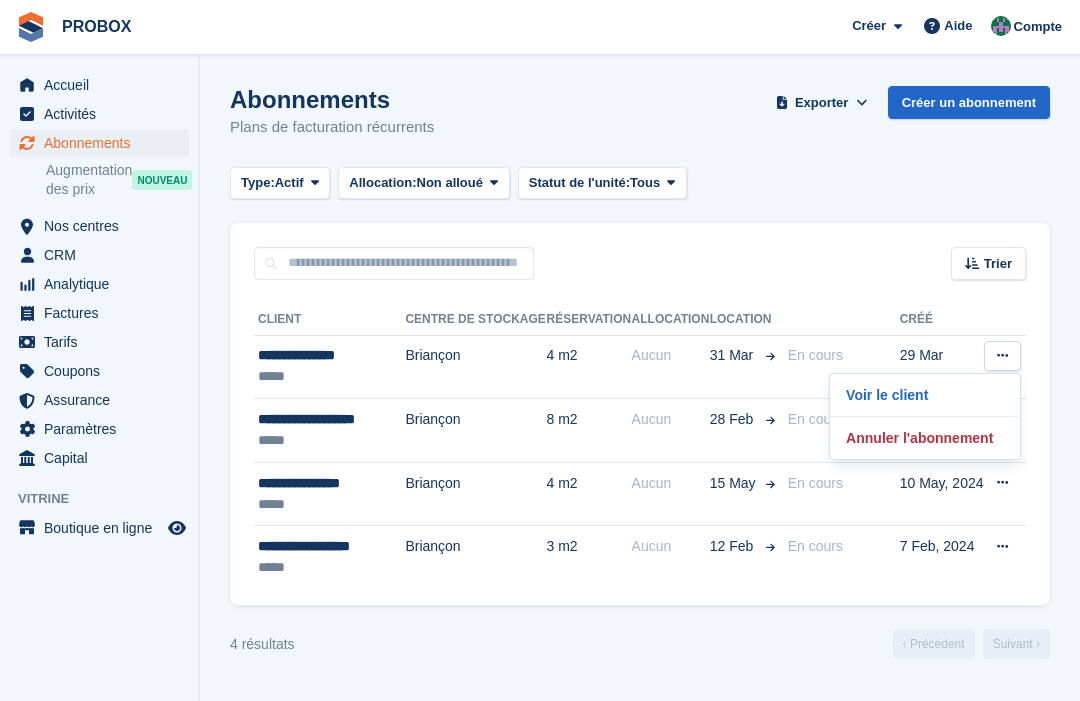 click on "Annuler l'abonnement" at bounding box center (925, 438) 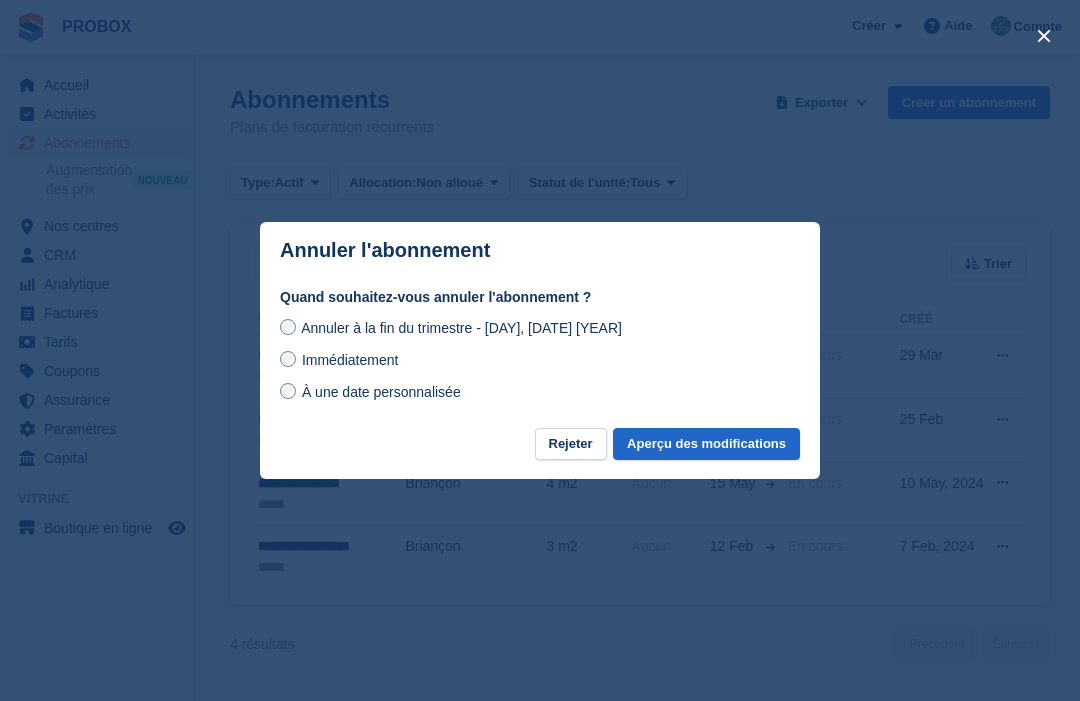 click on "Aperçu des modifications" at bounding box center (706, 444) 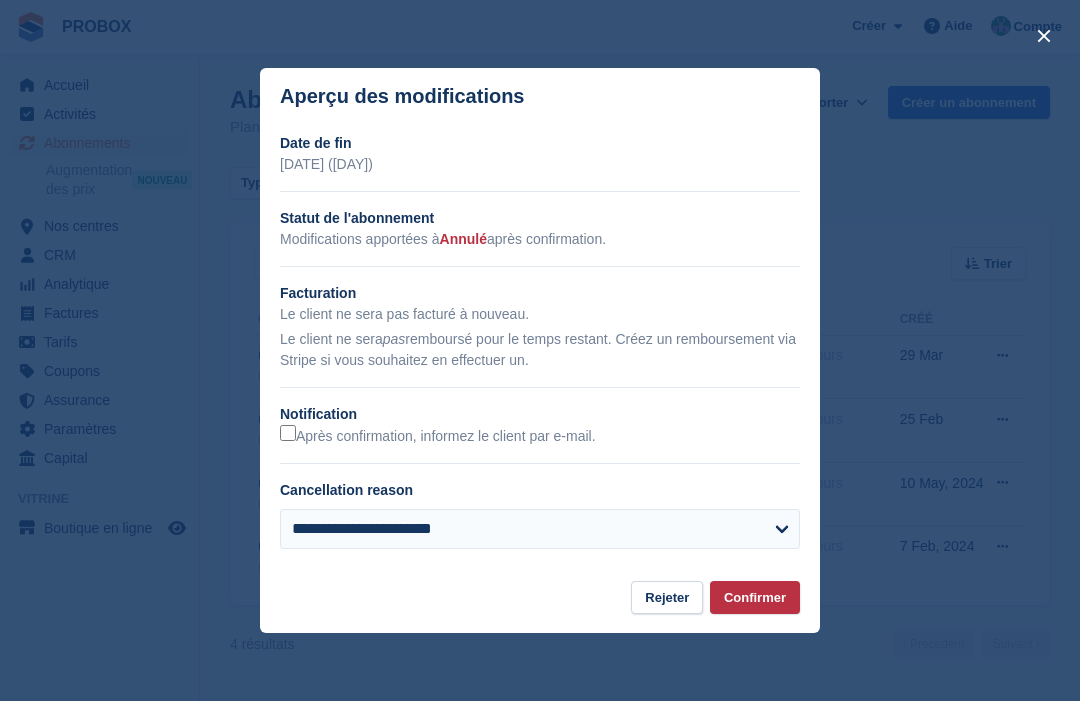 click on "Confirmer" at bounding box center (755, 597) 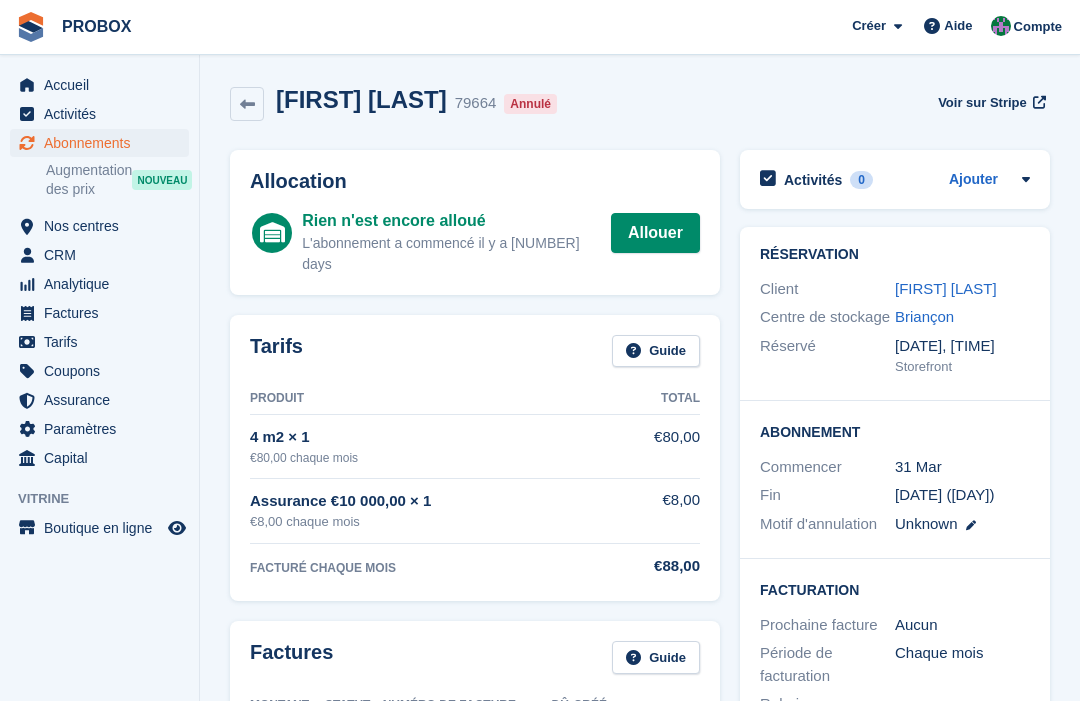 click on "Accueil" at bounding box center [104, 85] 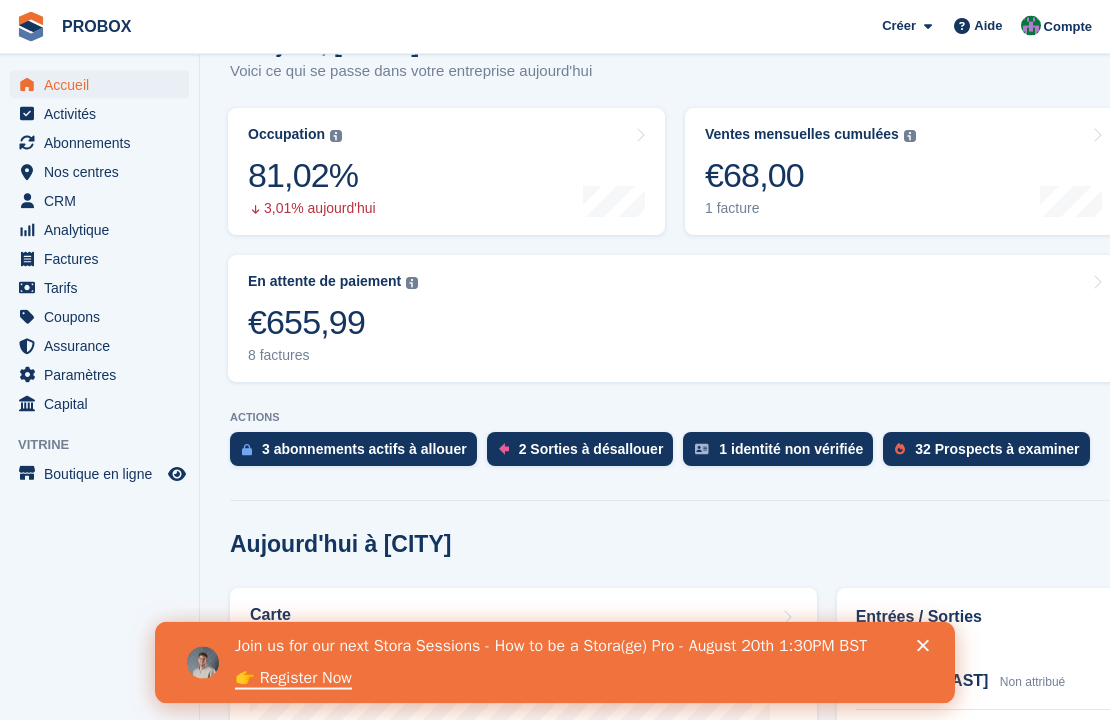 scroll, scrollTop: 0, scrollLeft: 0, axis: both 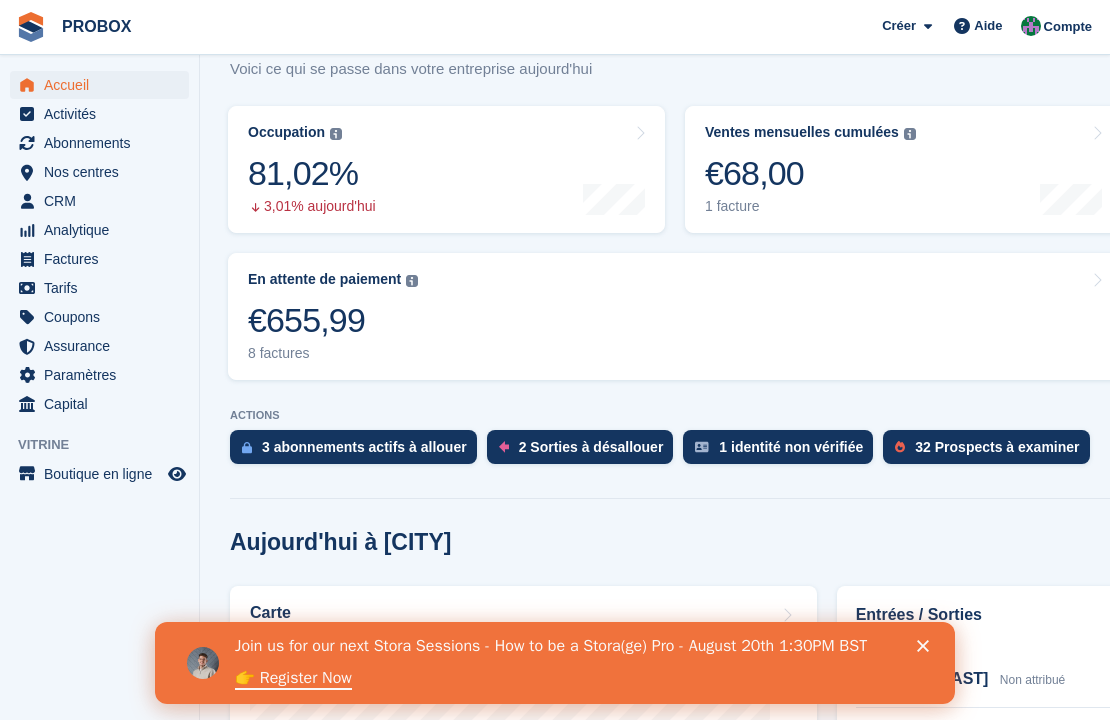 click on "3
abonnements actifs à allouer" at bounding box center [353, 447] 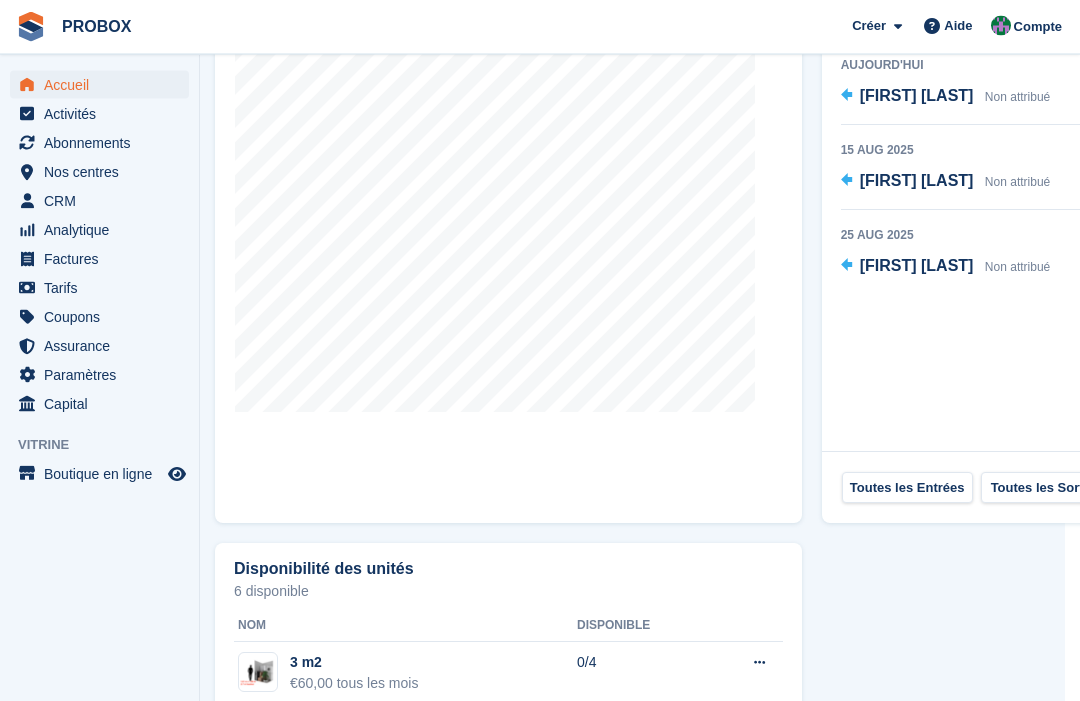 scroll, scrollTop: 846, scrollLeft: 15, axis: both 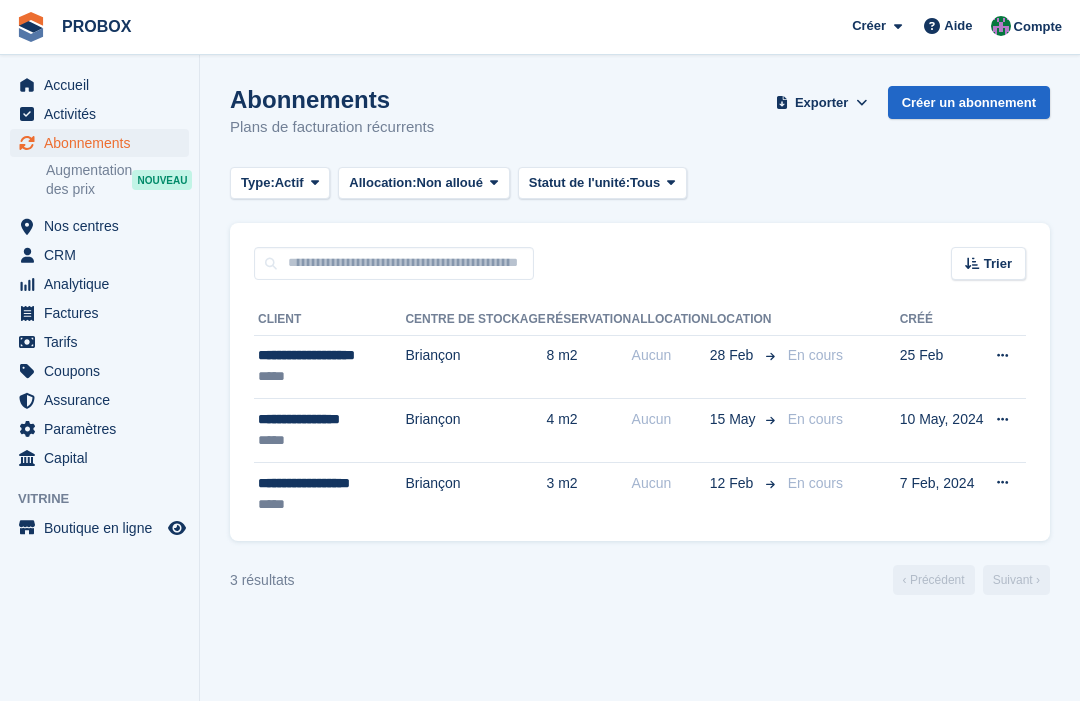 click on "3 résultats ‹ Précédent Suivant ›" at bounding box center (640, 580) 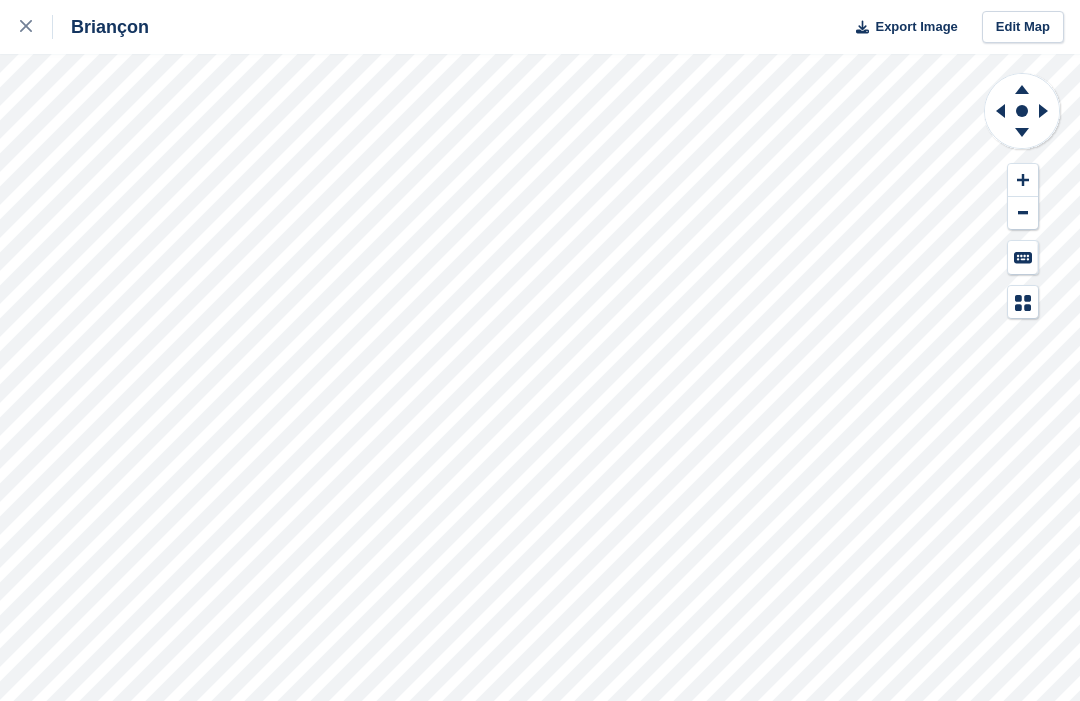 scroll, scrollTop: 0, scrollLeft: 0, axis: both 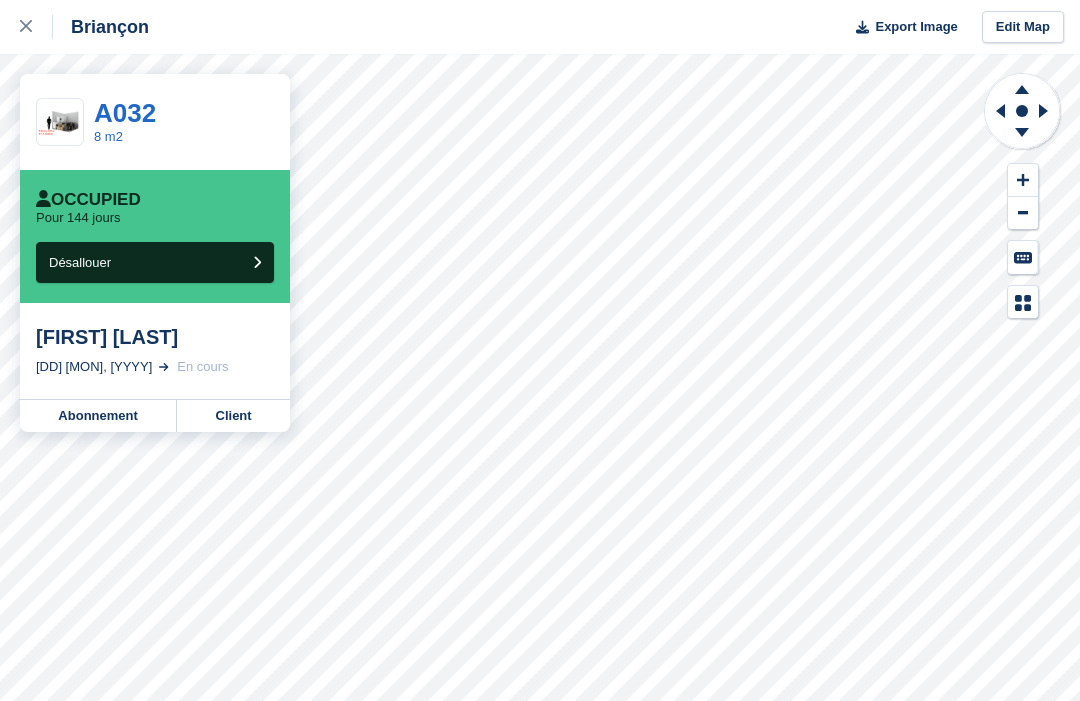 click 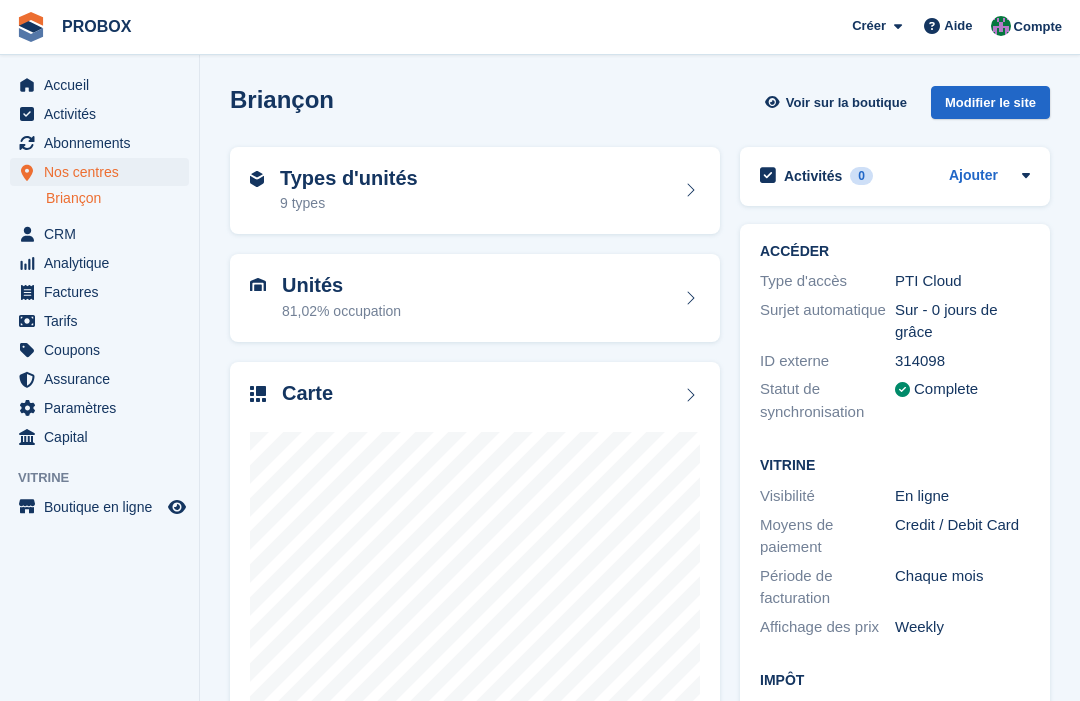 scroll, scrollTop: 0, scrollLeft: 0, axis: both 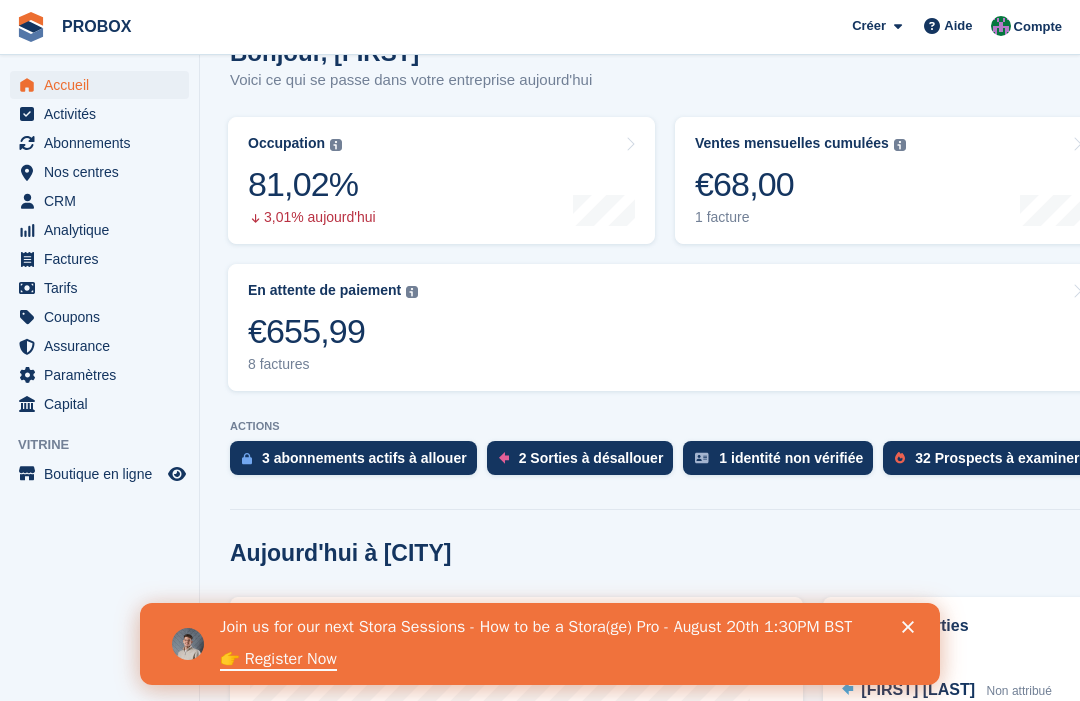 click on "3
abonnements actifs à allouer" at bounding box center [364, 458] 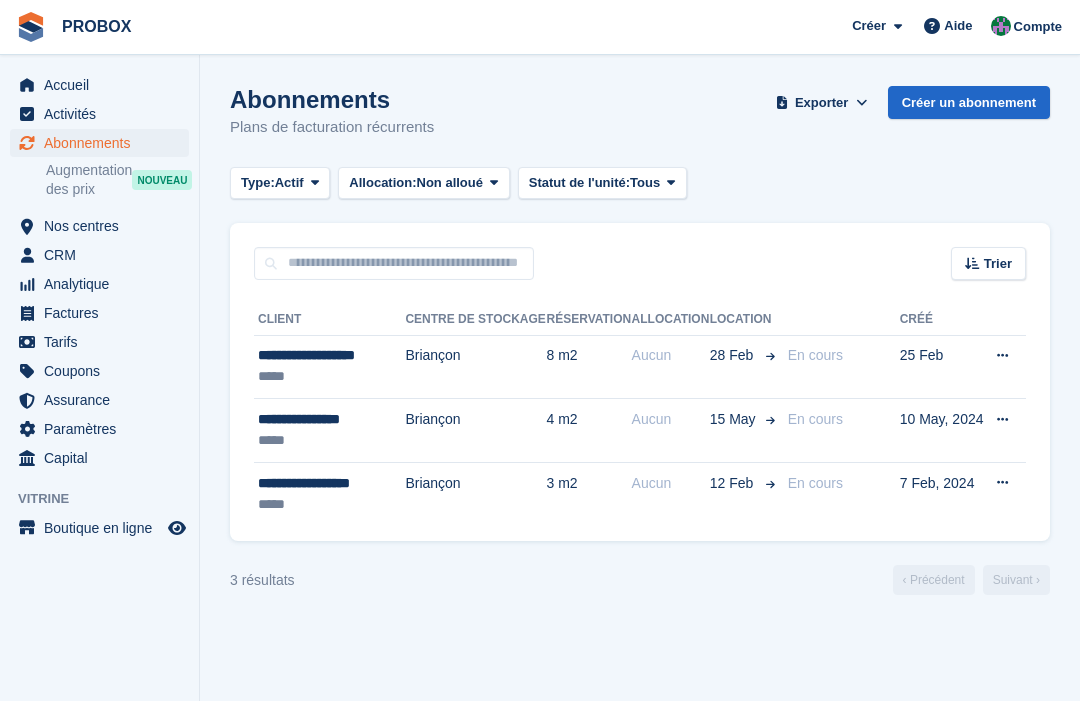 scroll, scrollTop: 0, scrollLeft: 0, axis: both 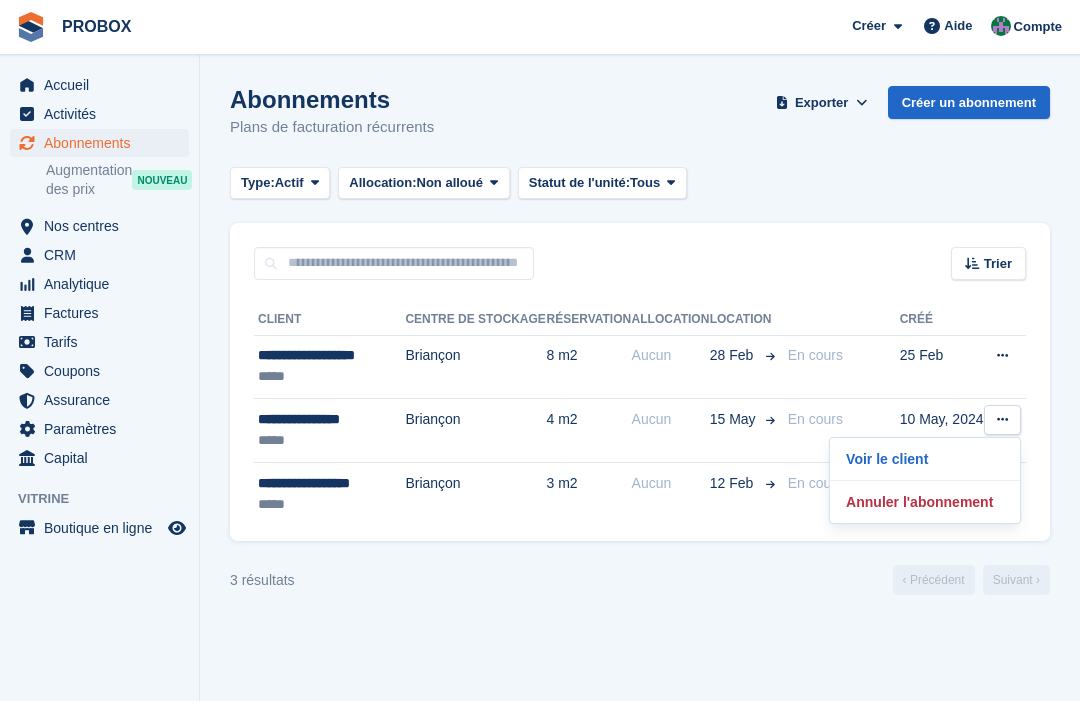 click on "Annuler l'abonnement" at bounding box center [925, 502] 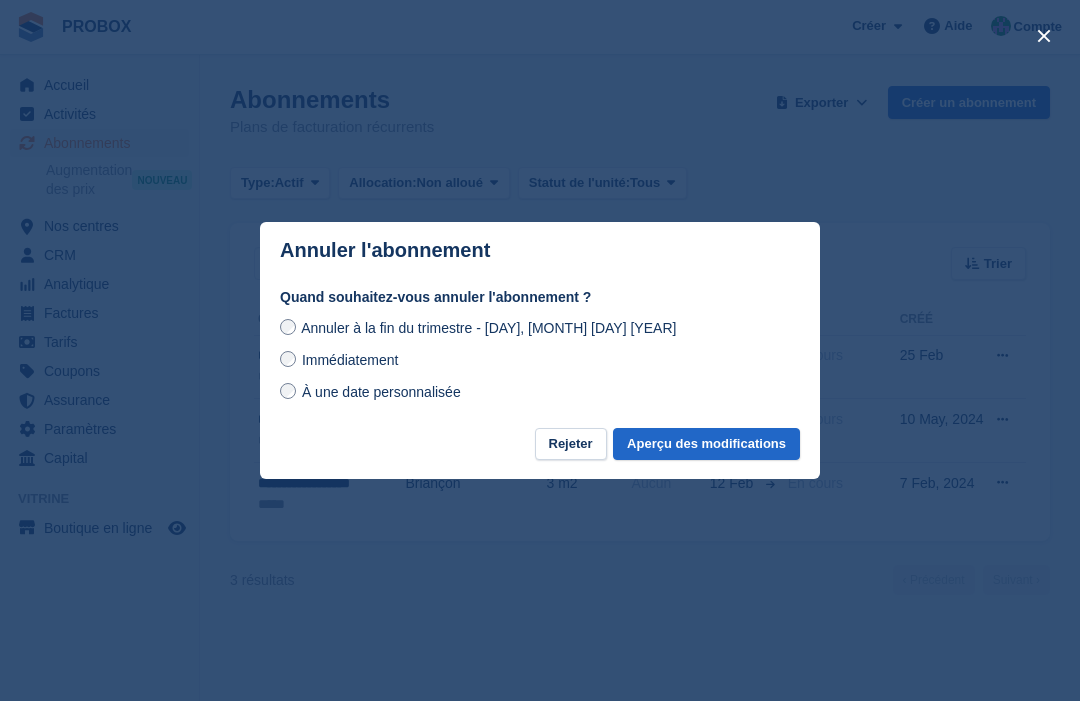 click on "Immédiatement" at bounding box center (350, 360) 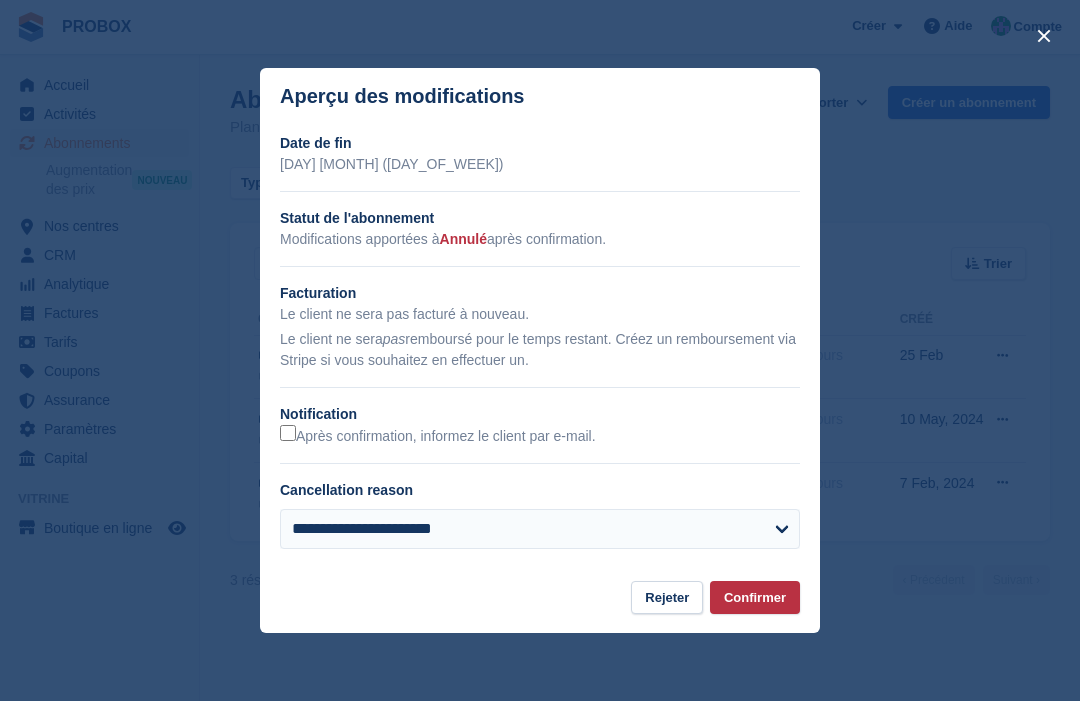 click on "Confirmer" at bounding box center [755, 597] 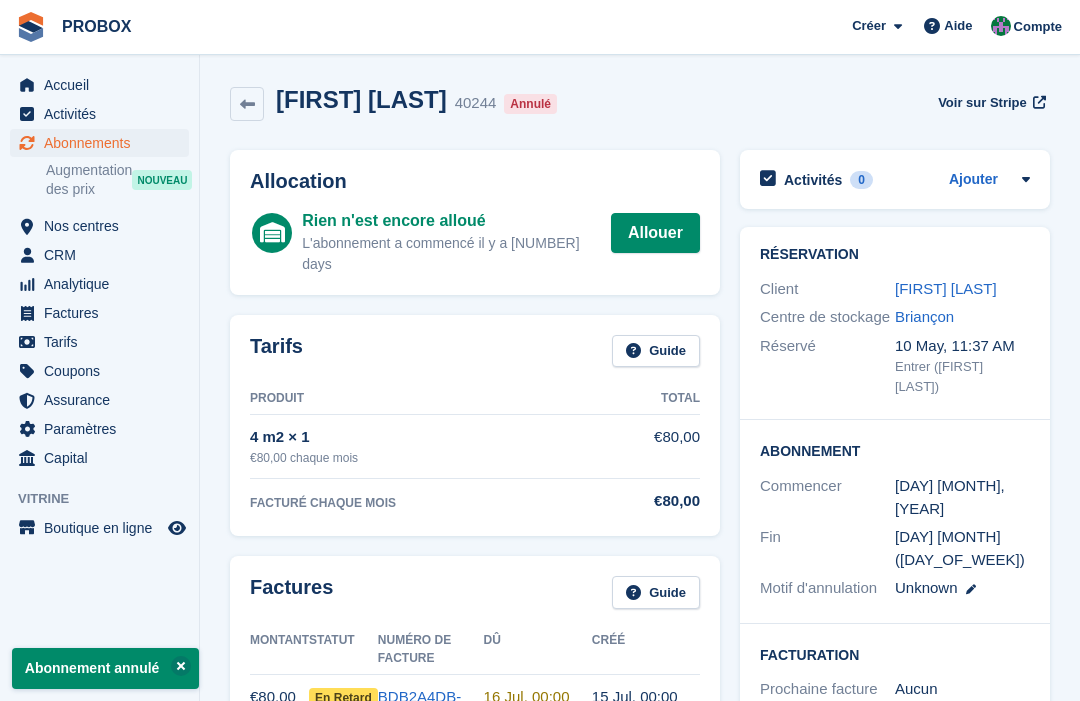 click on "Accueil" at bounding box center (104, 85) 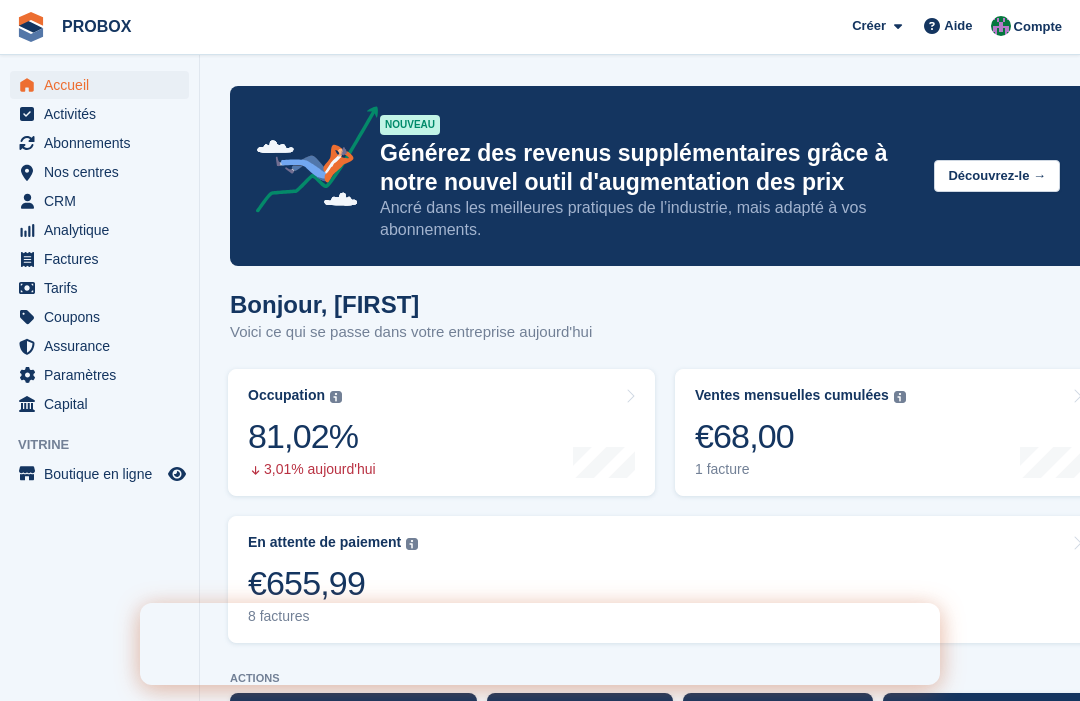scroll, scrollTop: 223, scrollLeft: 5, axis: both 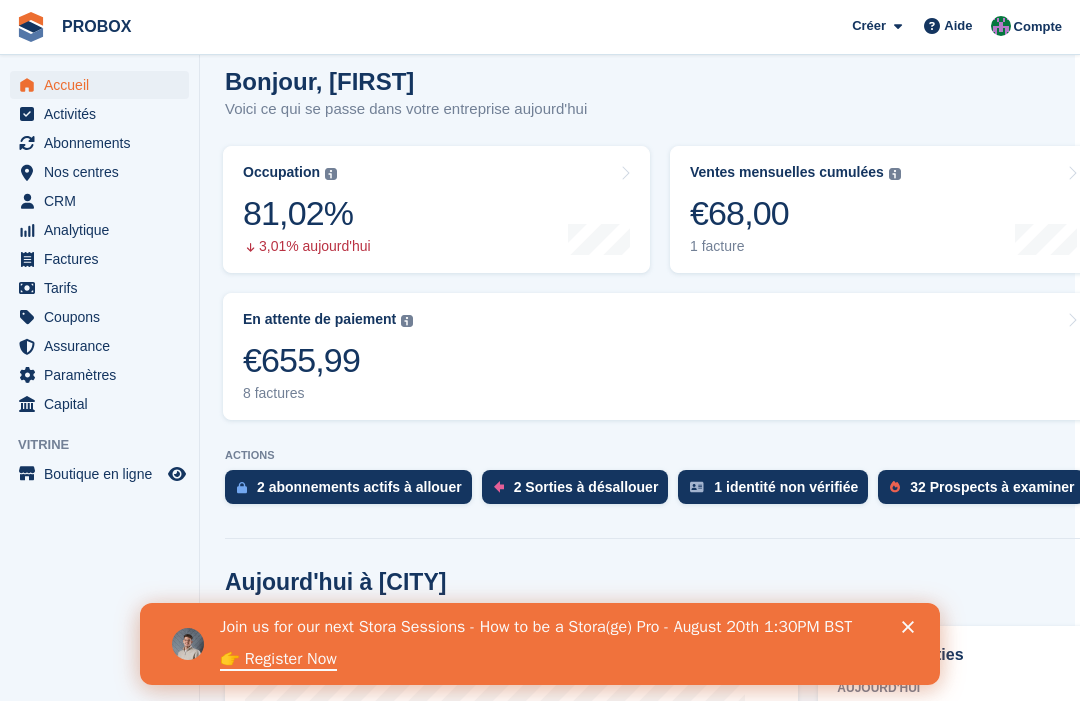 click on "2
abonnements actifs à allouer" at bounding box center (359, 487) 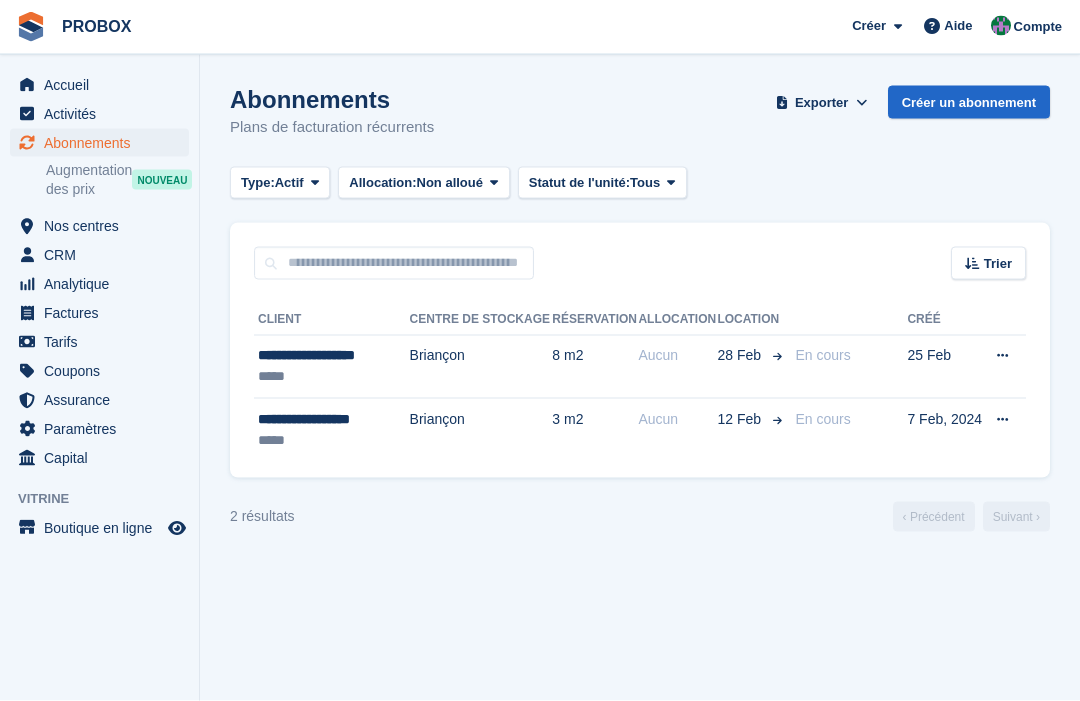 scroll, scrollTop: 0, scrollLeft: 0, axis: both 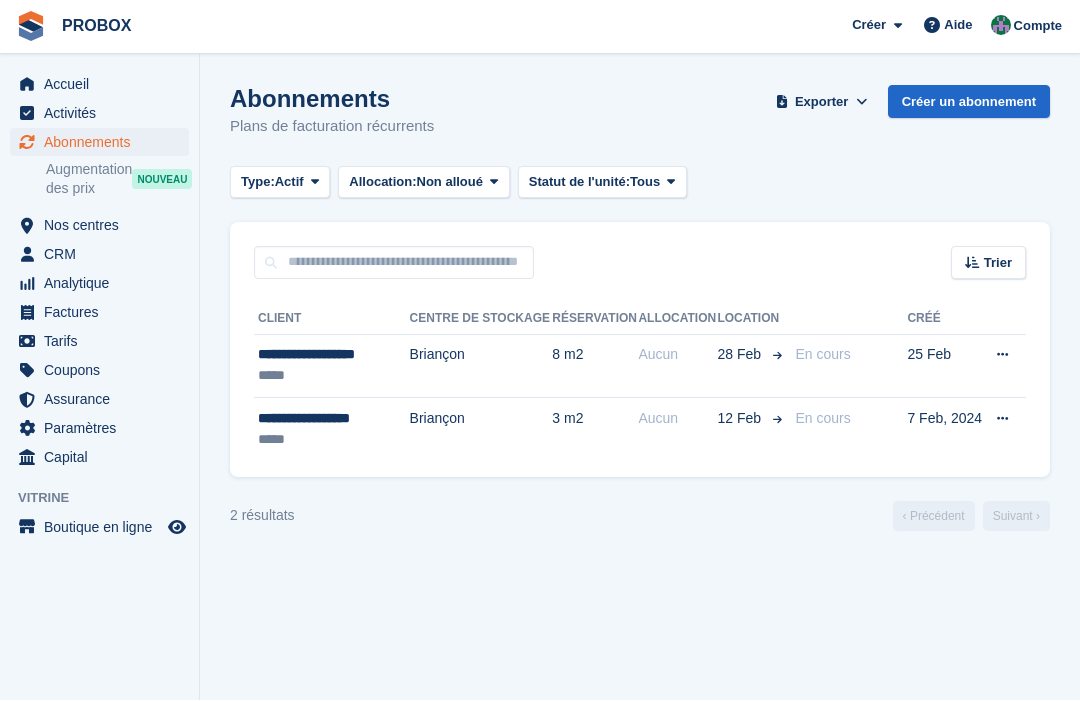 click at bounding box center [1002, 356] 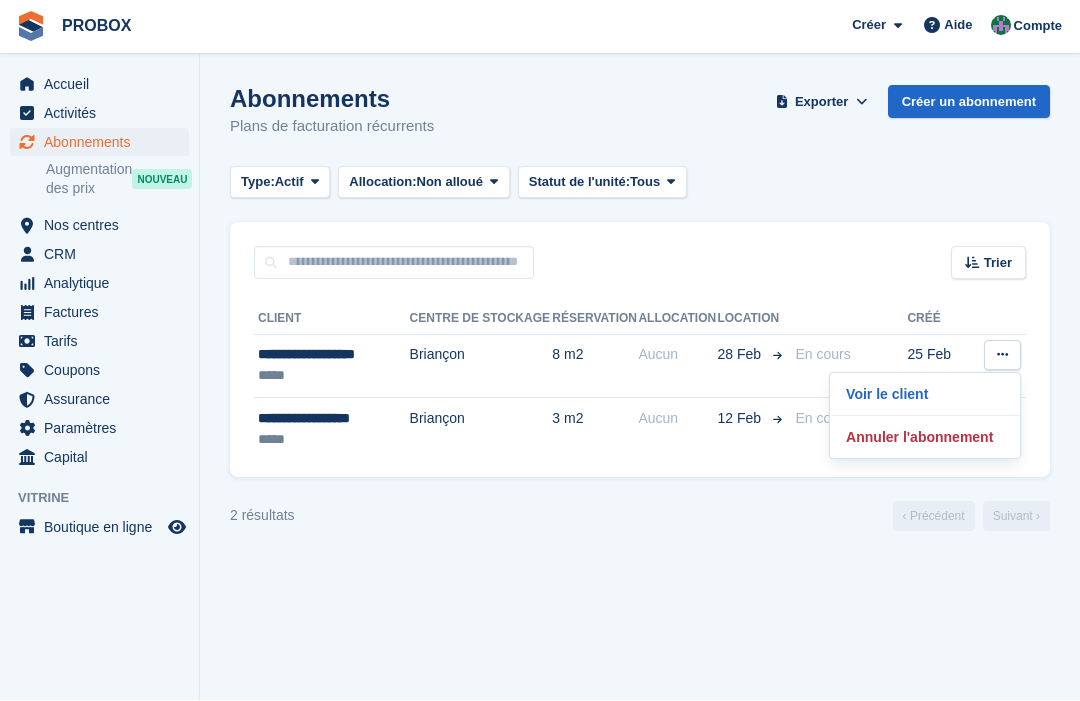 click on "Annuler l'abonnement" at bounding box center [925, 438] 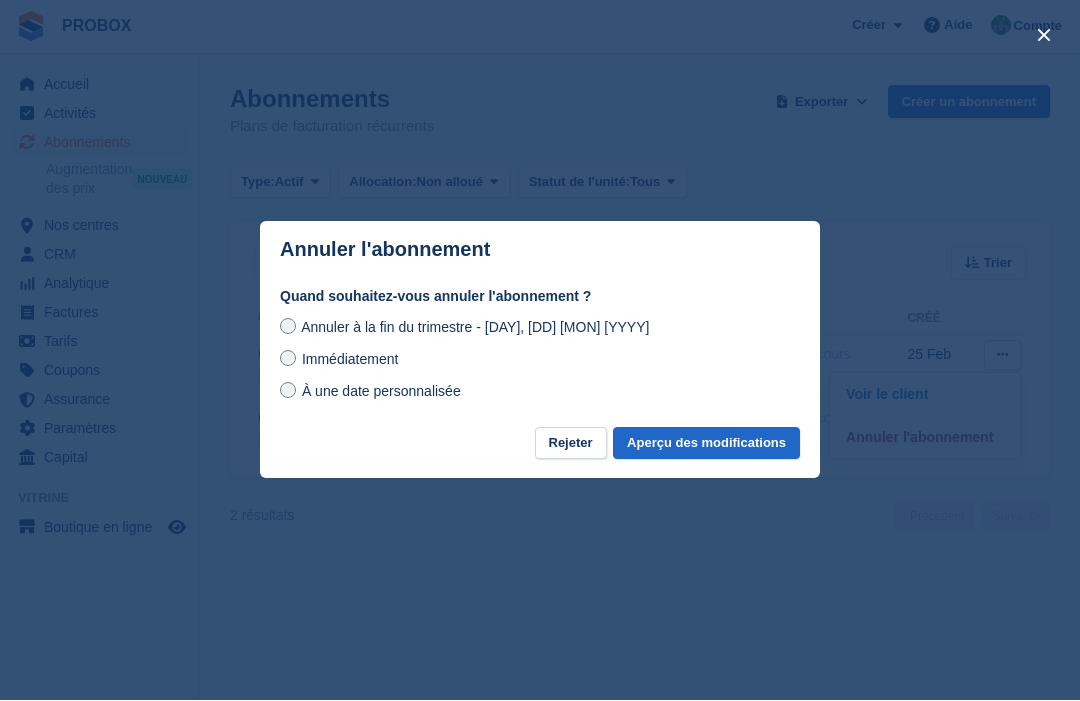 click on "Aperçu des modifications" at bounding box center [706, 444] 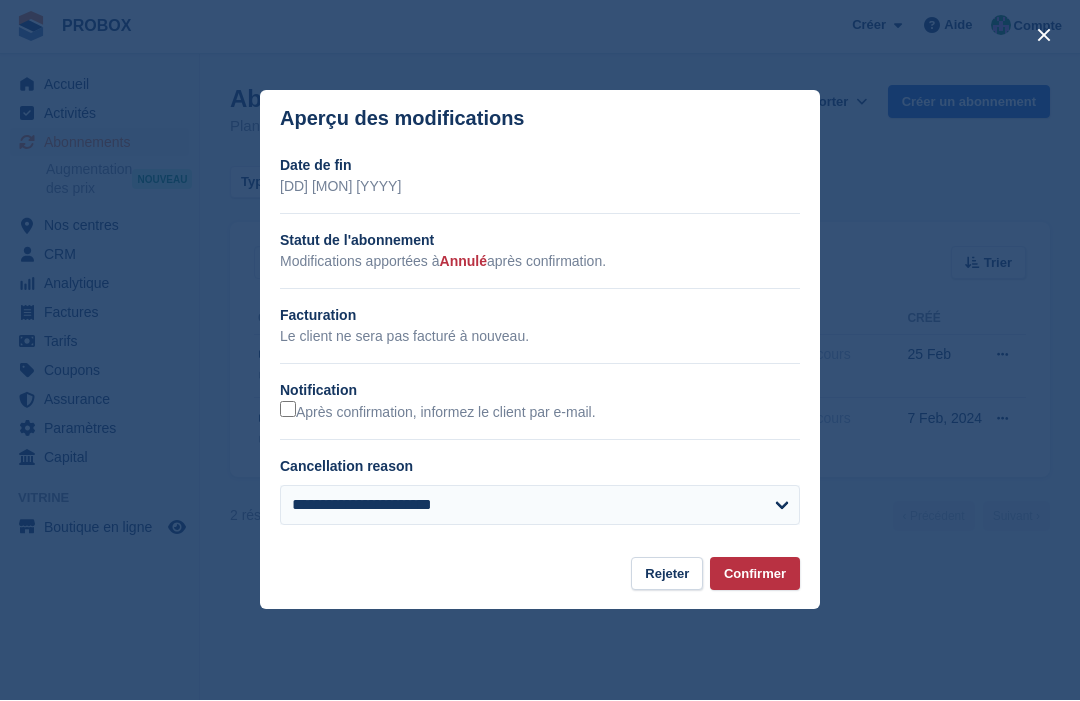 click on "Confirmer" at bounding box center [755, 574] 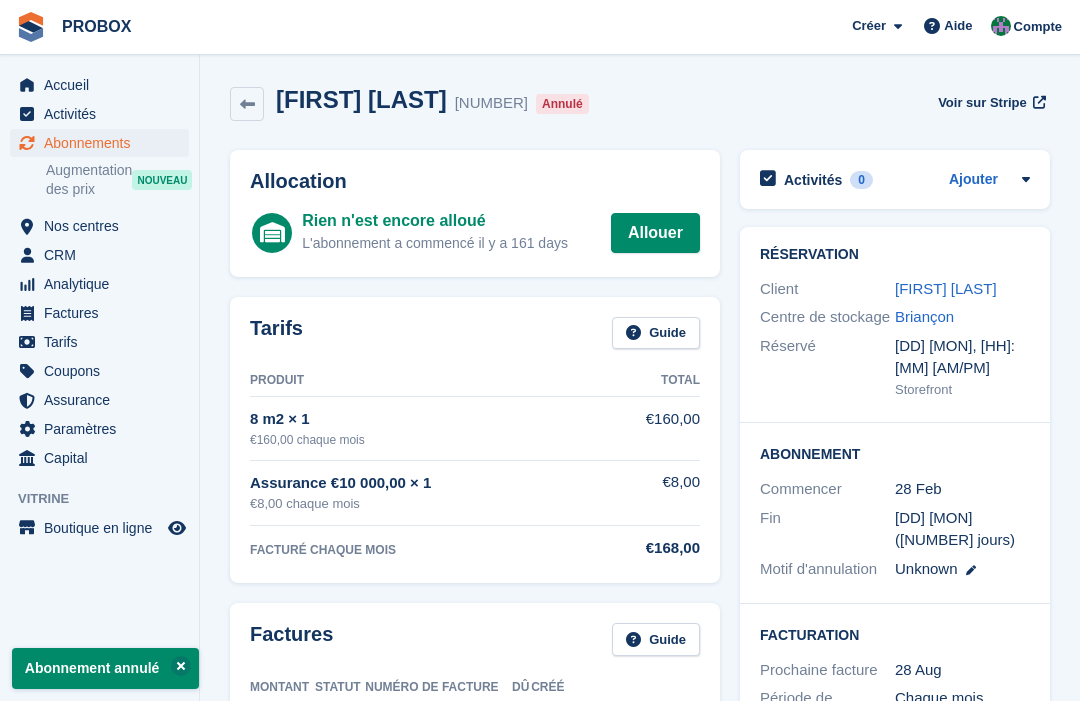 click on "Accueil" at bounding box center [104, 85] 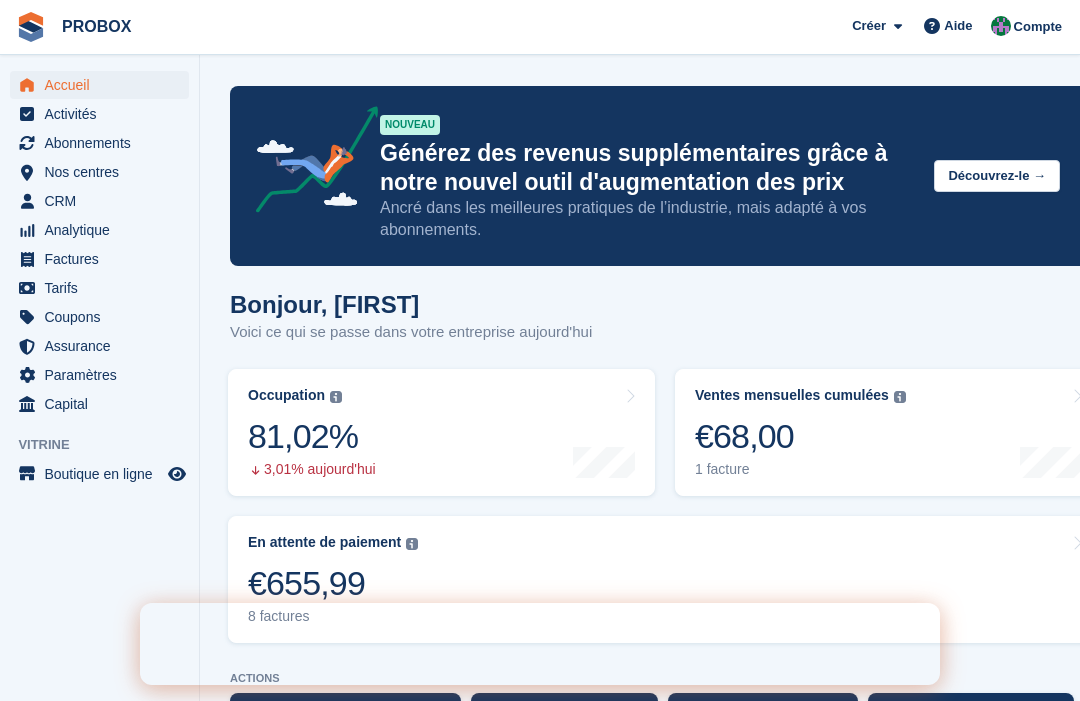 scroll, scrollTop: 111, scrollLeft: 0, axis: vertical 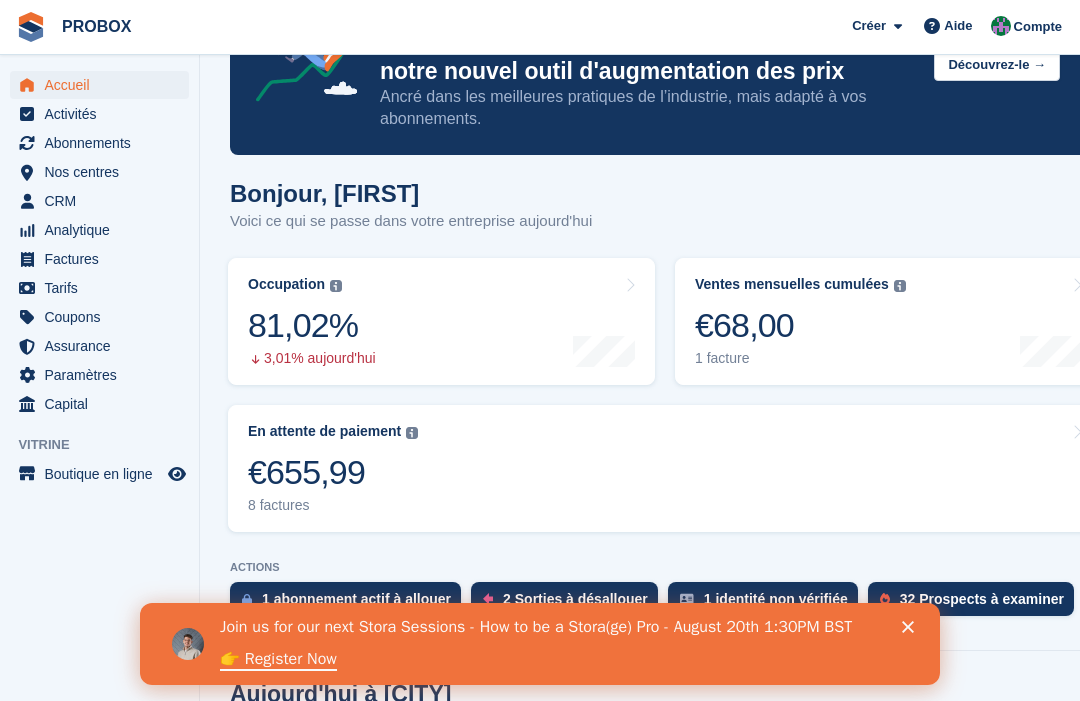 click on "1
abonnement actif à allouer" at bounding box center [356, 599] 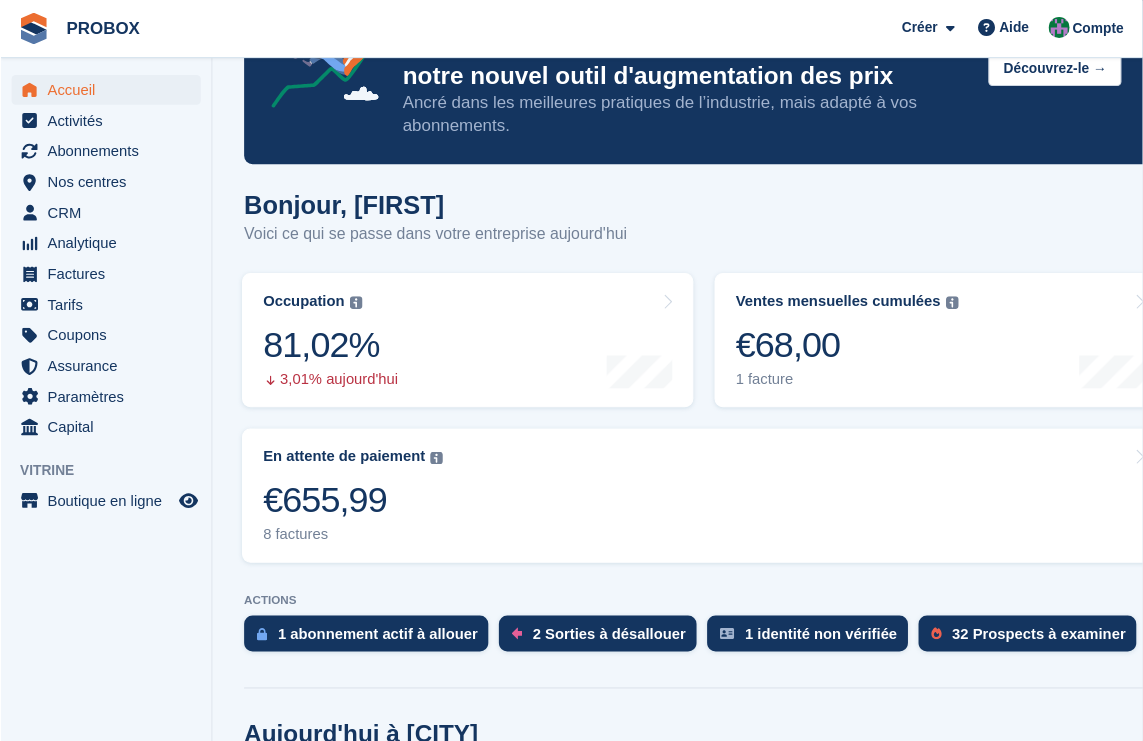 scroll, scrollTop: 124, scrollLeft: 0, axis: vertical 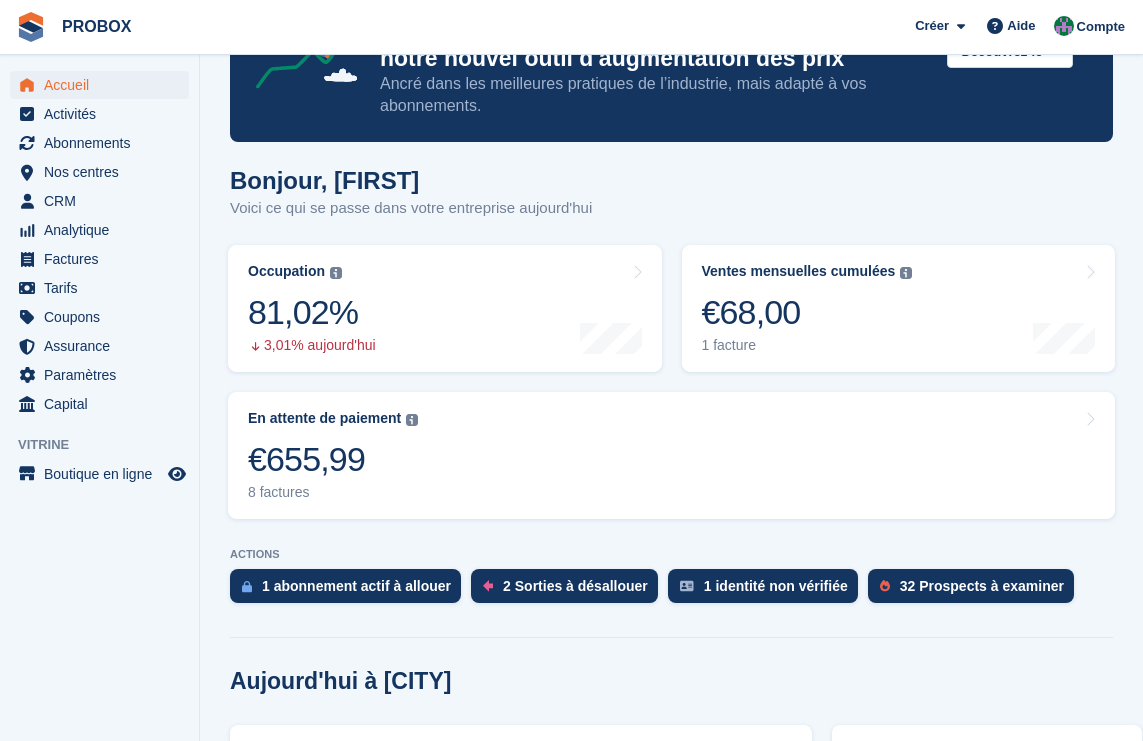 click on "1
abonnement actif à allouer" at bounding box center (356, 586) 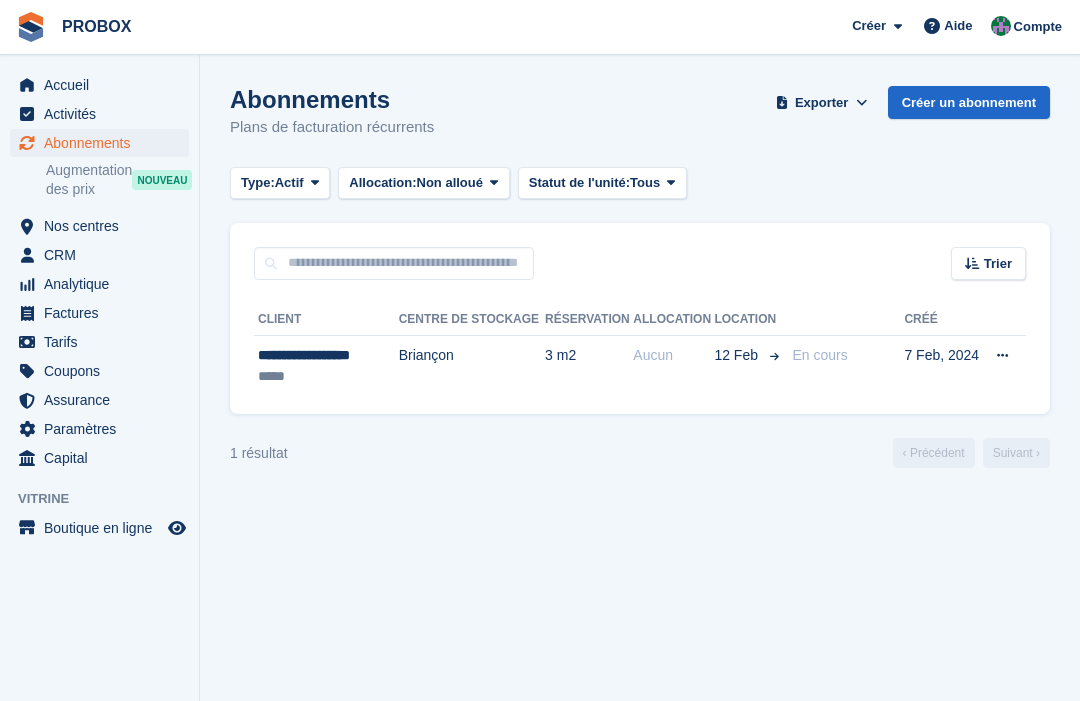 scroll, scrollTop: 0, scrollLeft: 0, axis: both 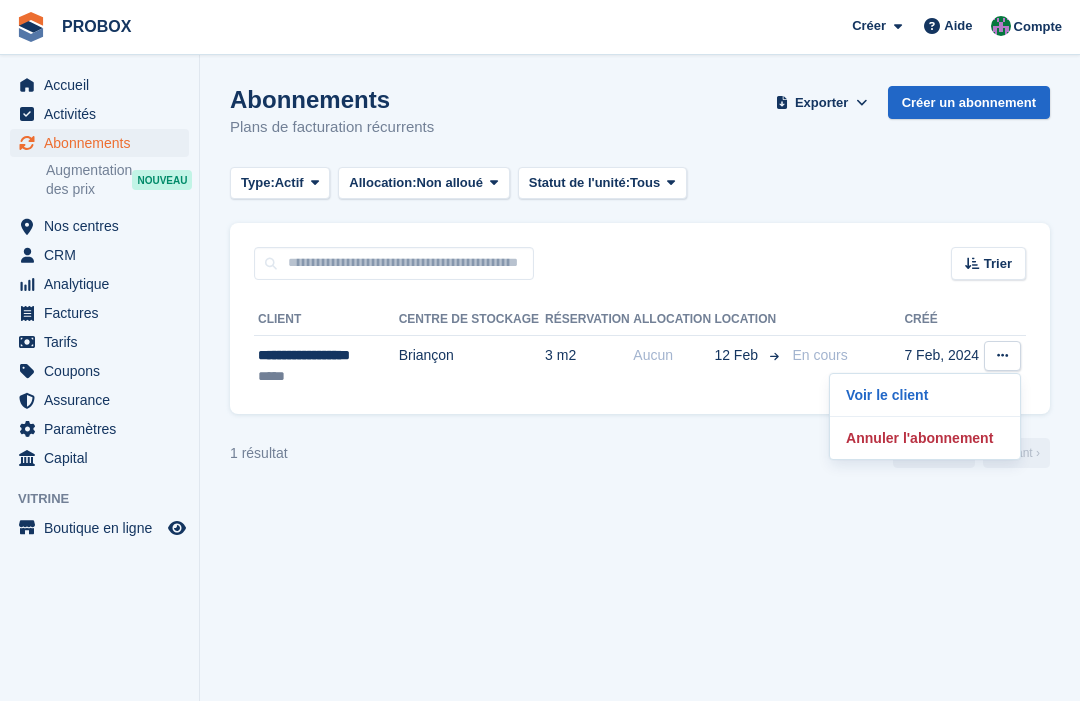 click on "Annuler l'abonnement" at bounding box center [925, 438] 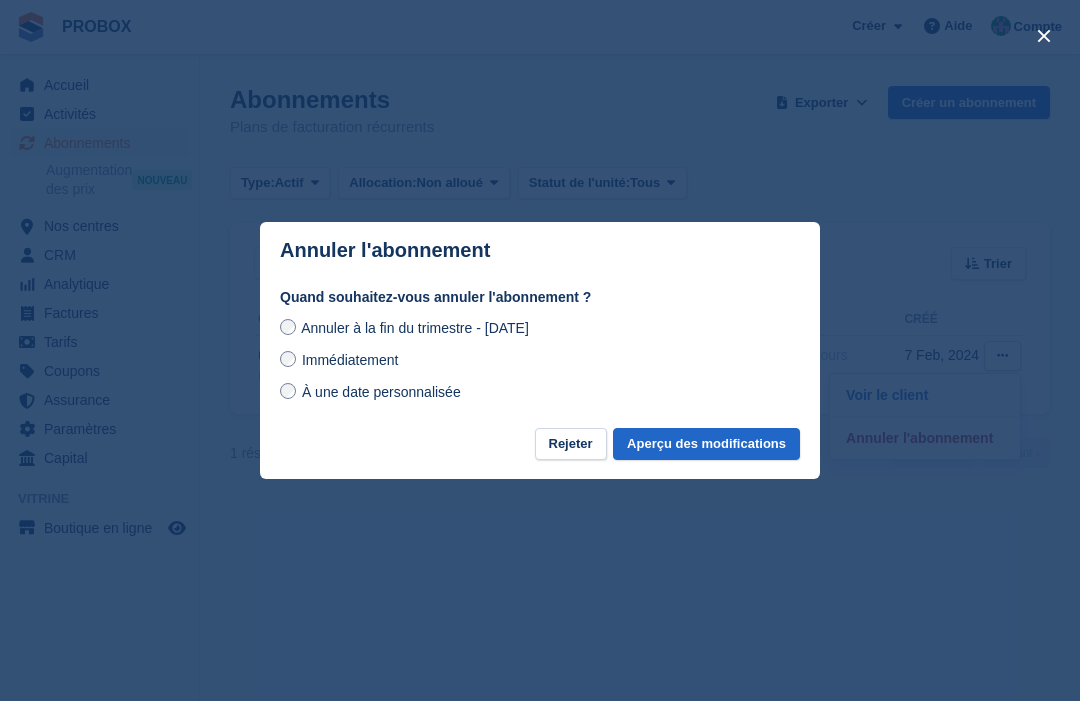 click on "Aperçu des modifications" at bounding box center [706, 444] 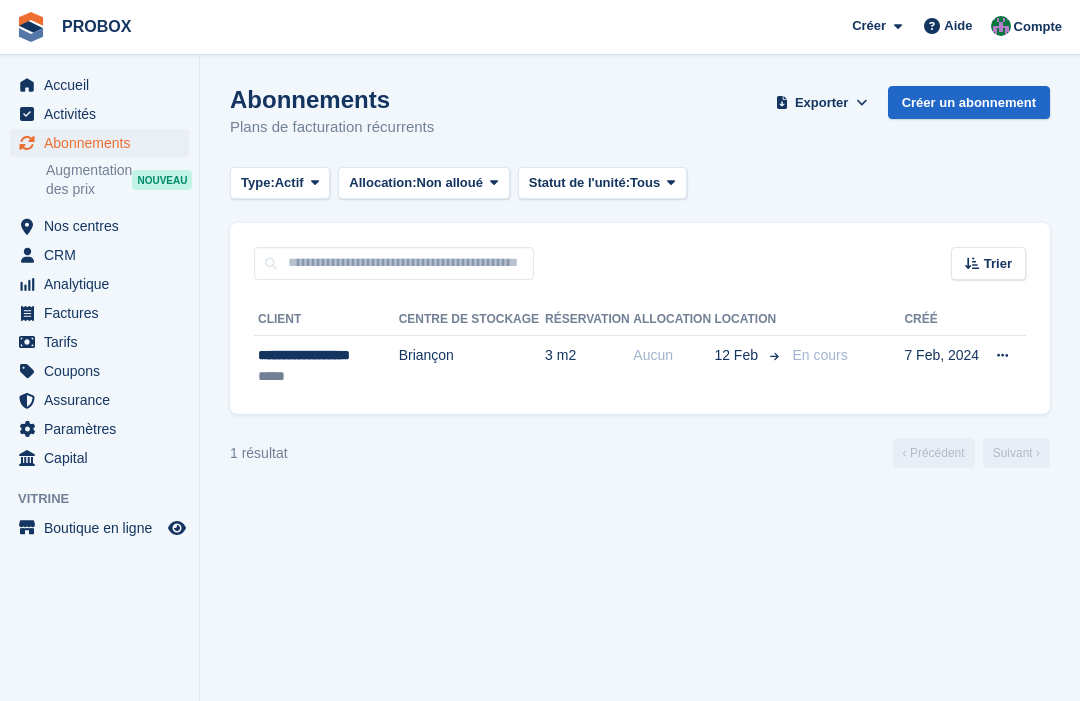 scroll, scrollTop: 0, scrollLeft: 0, axis: both 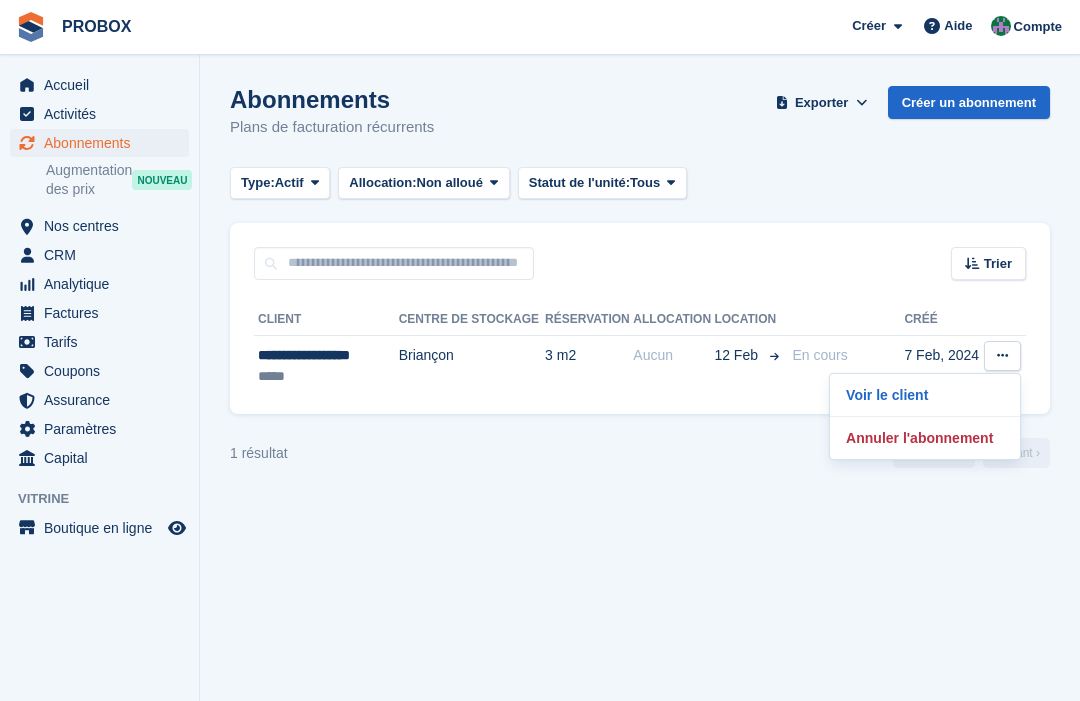 click on "Annuler l'abonnement" at bounding box center (925, 438) 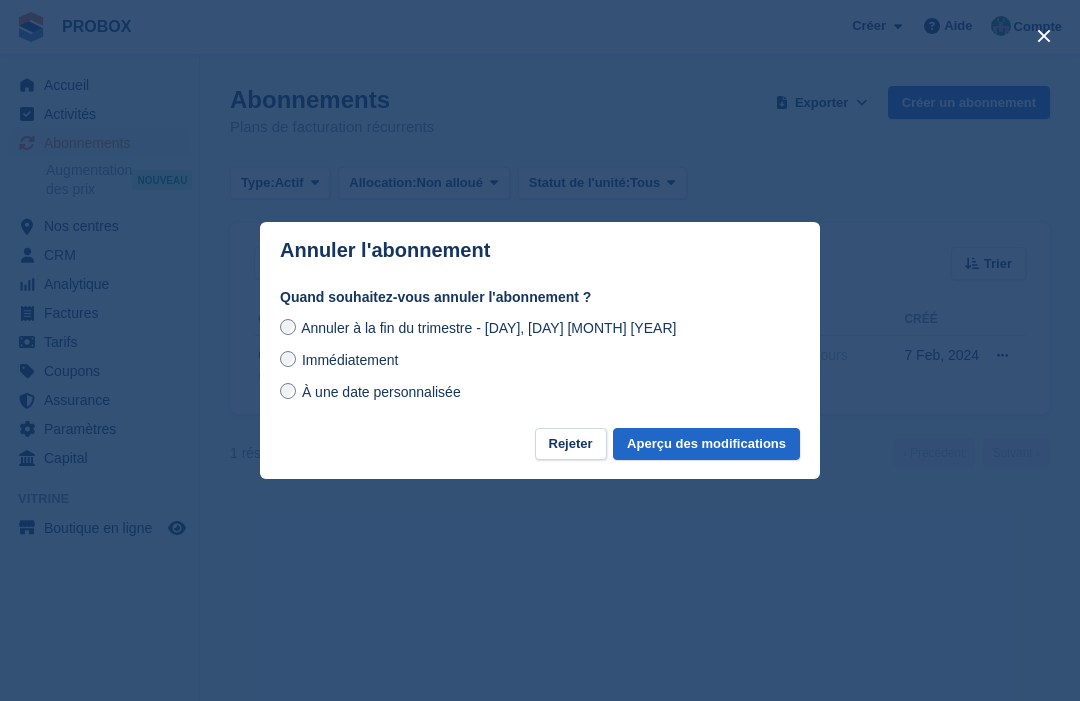 click on "Immédiatement" at bounding box center (350, 360) 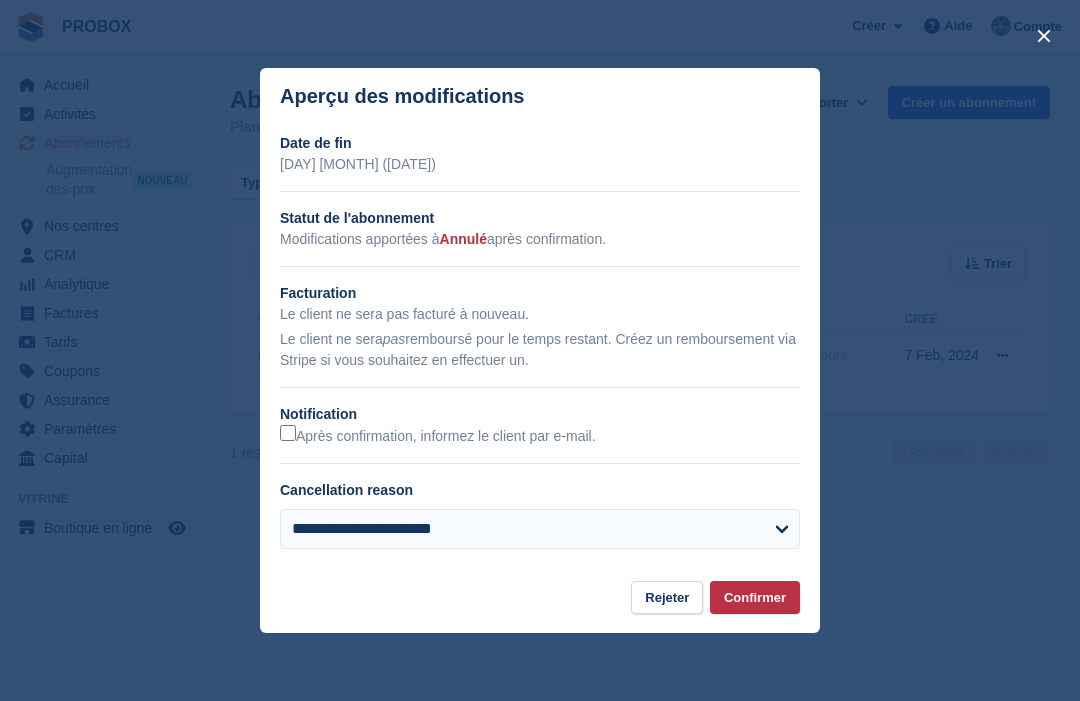 click on "Confirmer" at bounding box center (755, 597) 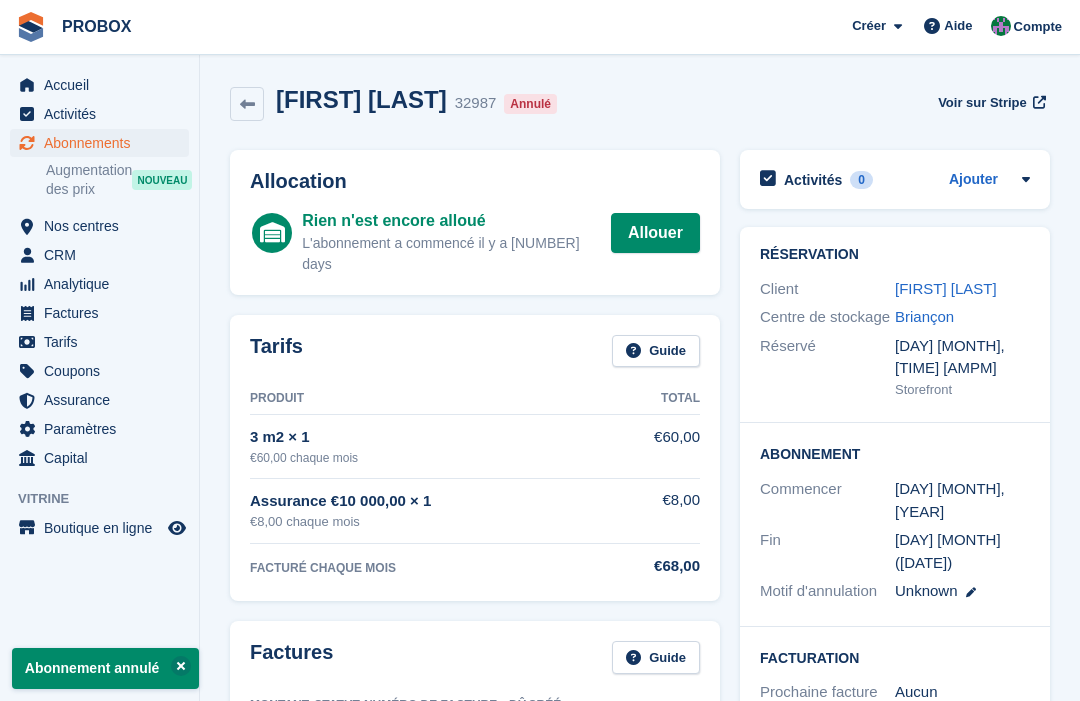 click on "Accueil" at bounding box center [104, 85] 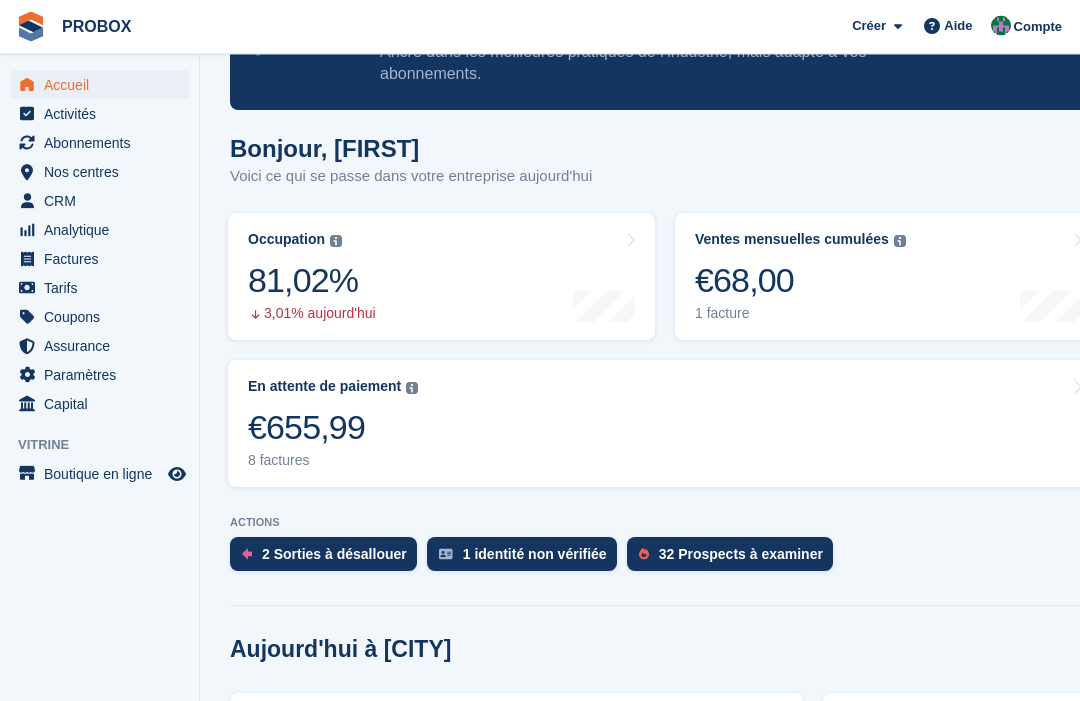 scroll, scrollTop: 241, scrollLeft: 0, axis: vertical 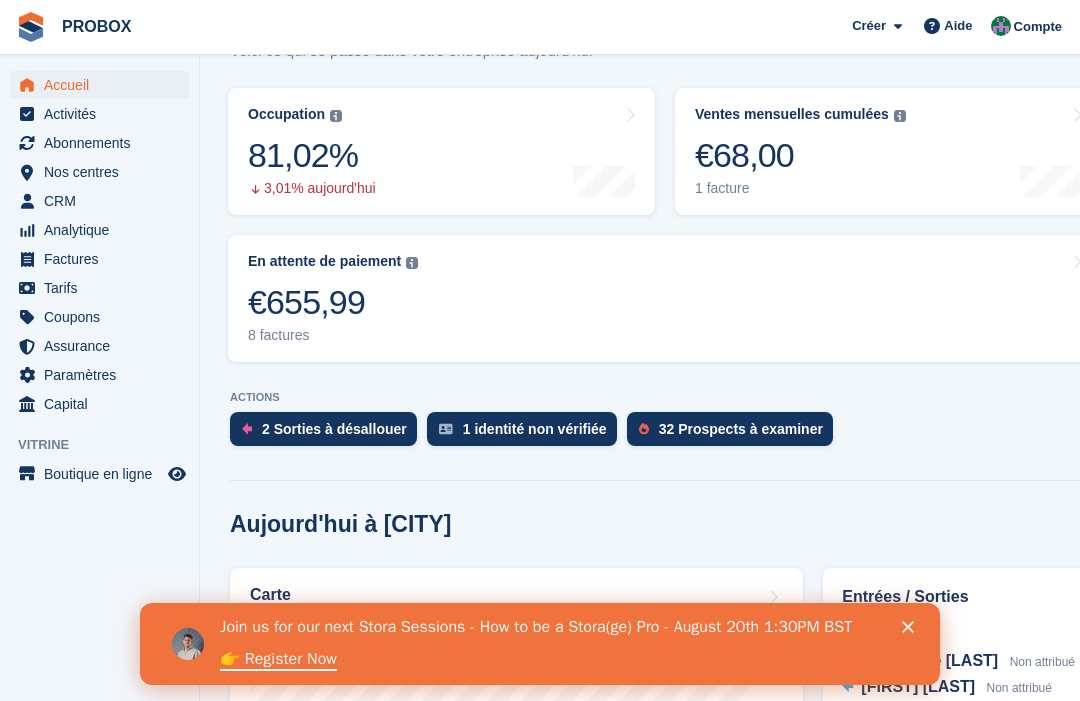 click on "2
Sorties à désallouer" at bounding box center [334, 429] 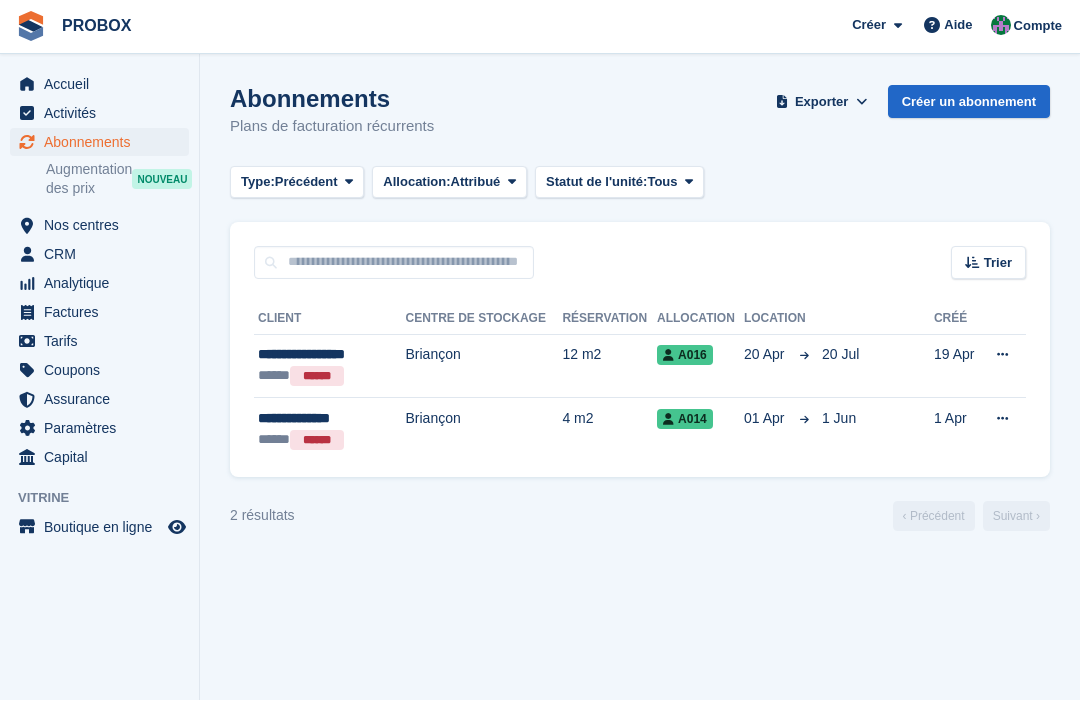 scroll, scrollTop: 0, scrollLeft: 0, axis: both 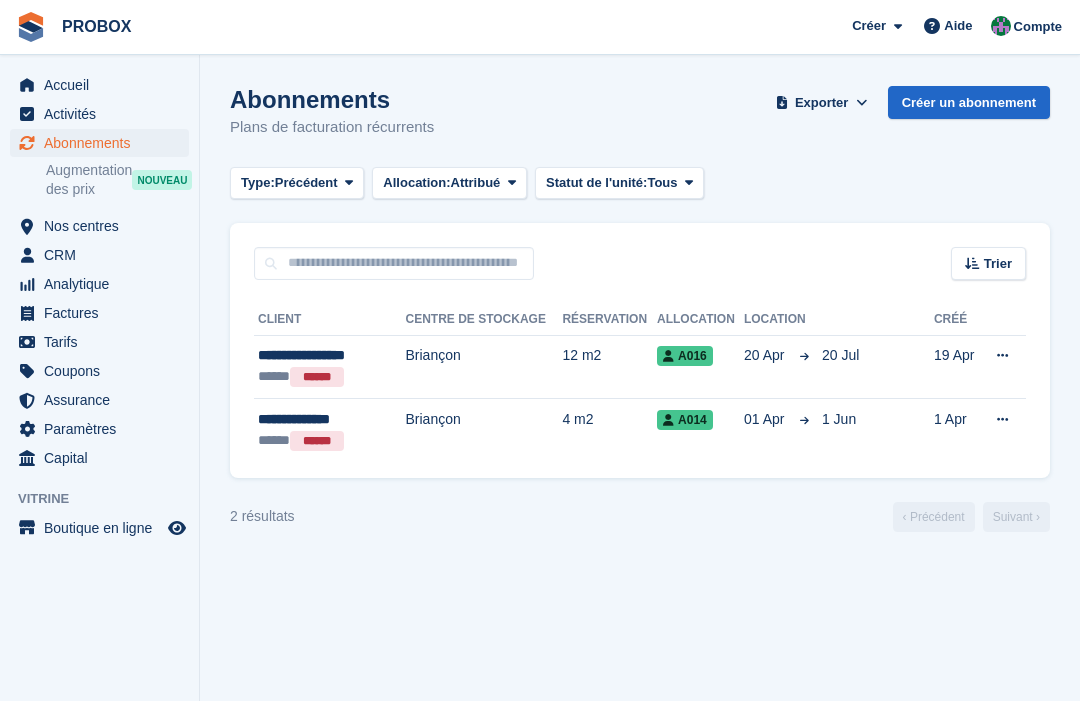 click on "Accueil" at bounding box center (104, 85) 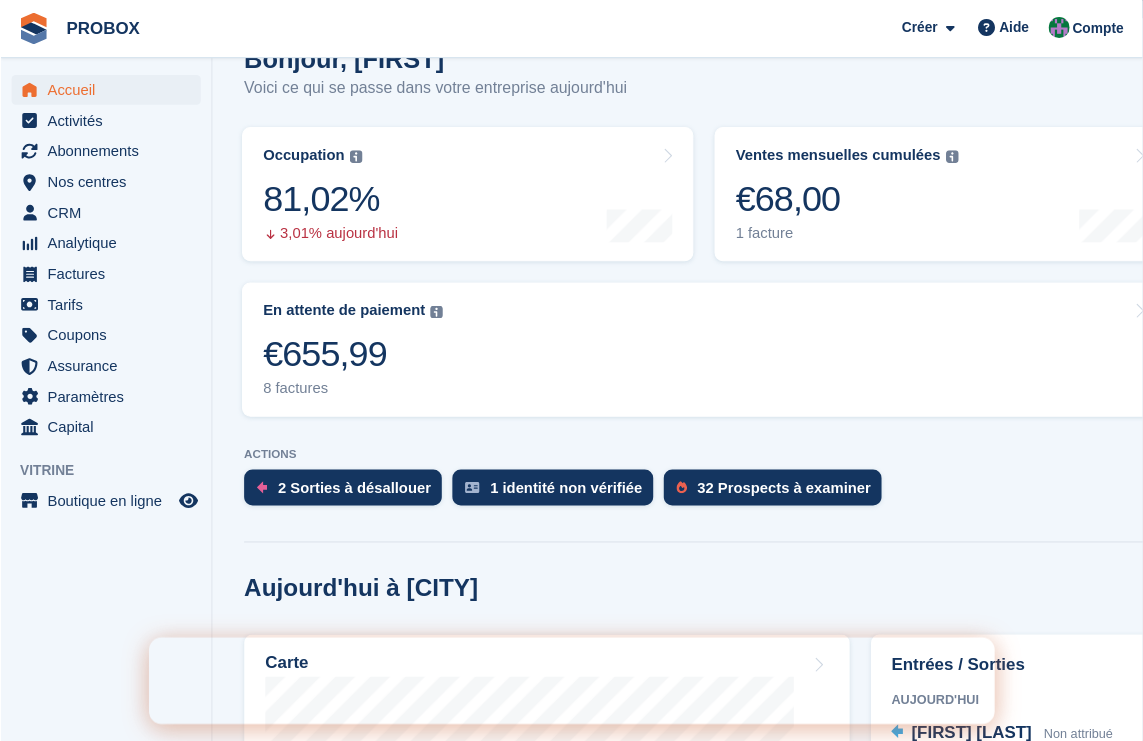 scroll, scrollTop: 250, scrollLeft: 0, axis: vertical 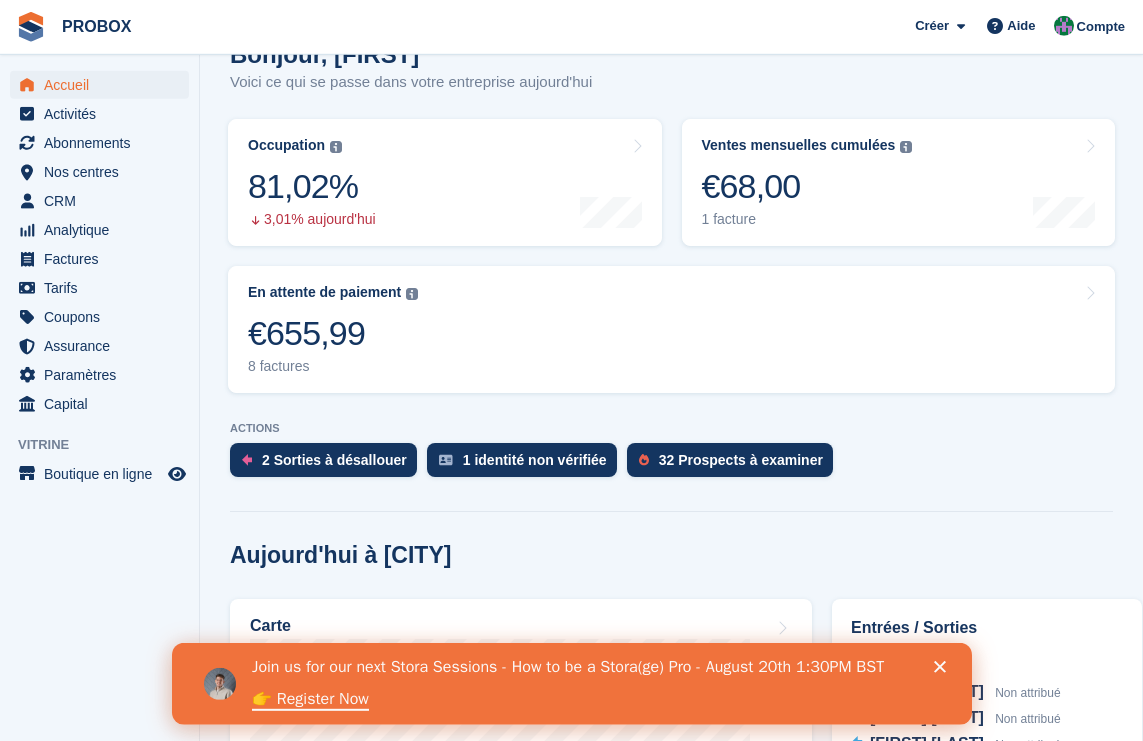 click on "1
identité non vérifiée" at bounding box center (522, 460) 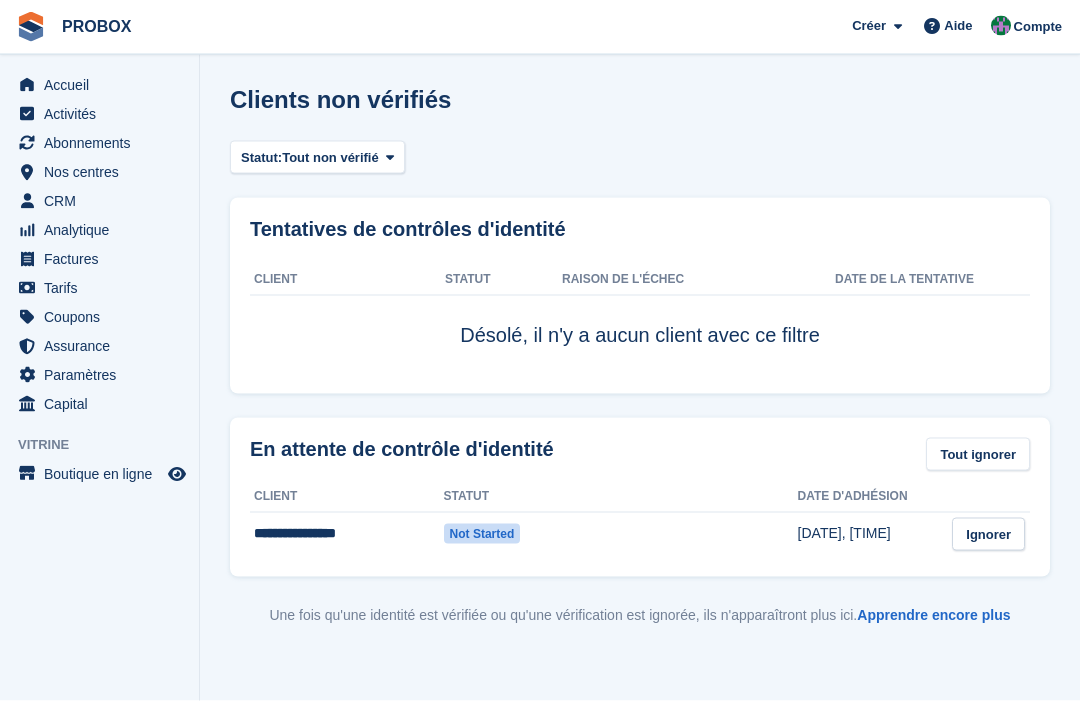 scroll, scrollTop: 0, scrollLeft: 0, axis: both 